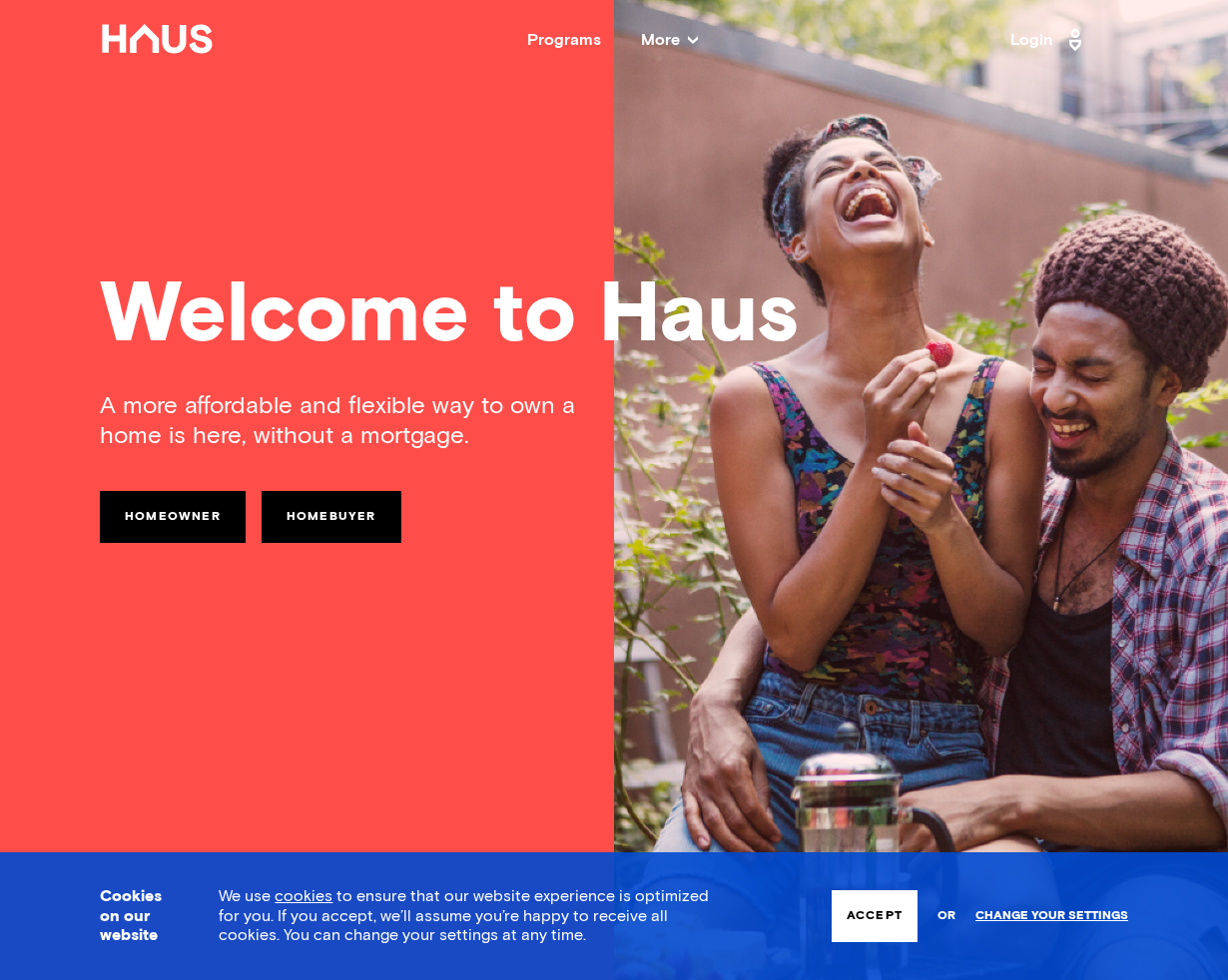 scroll, scrollTop: 0, scrollLeft: 0, axis: both 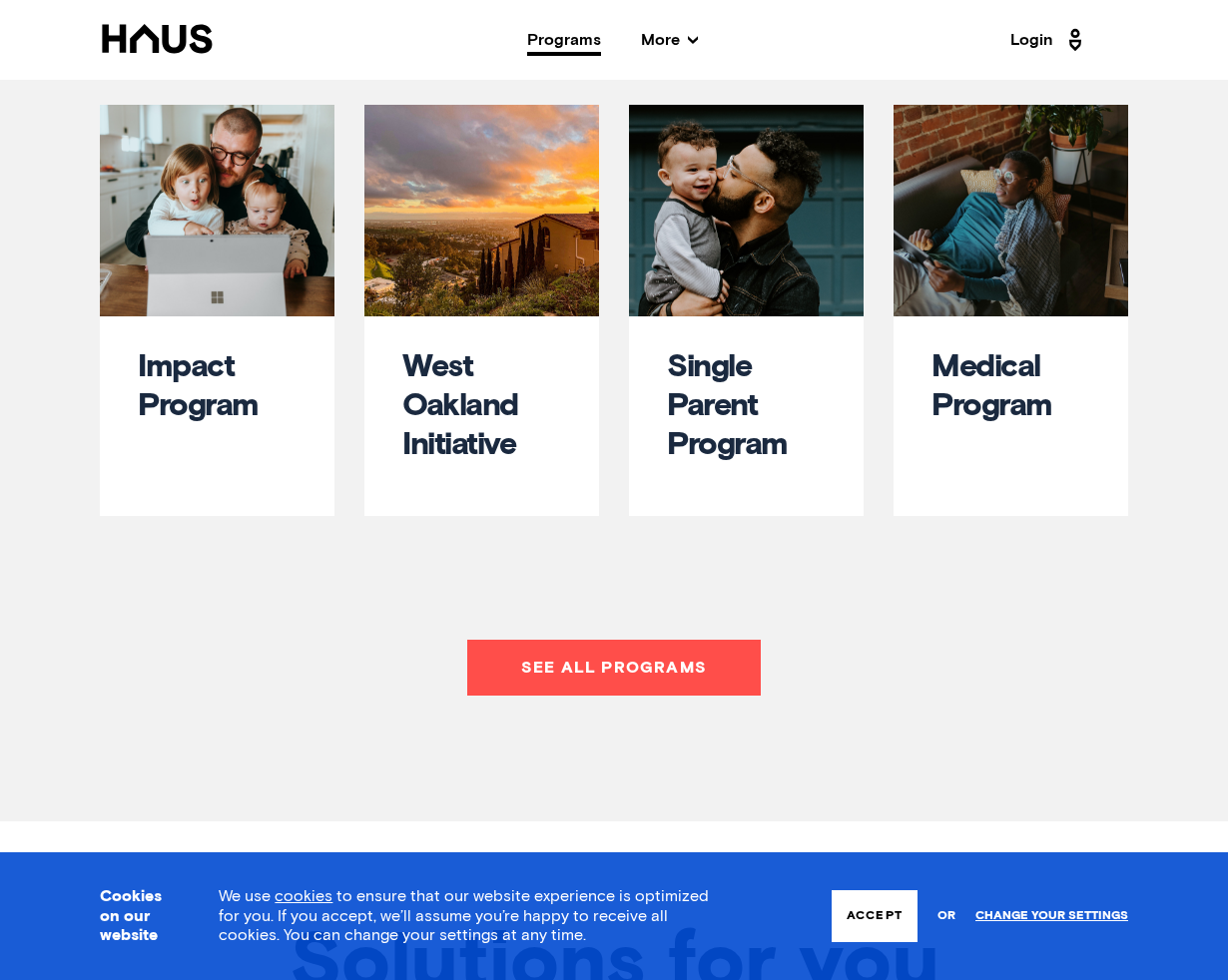 click on "See all programs" at bounding box center (614, 668) 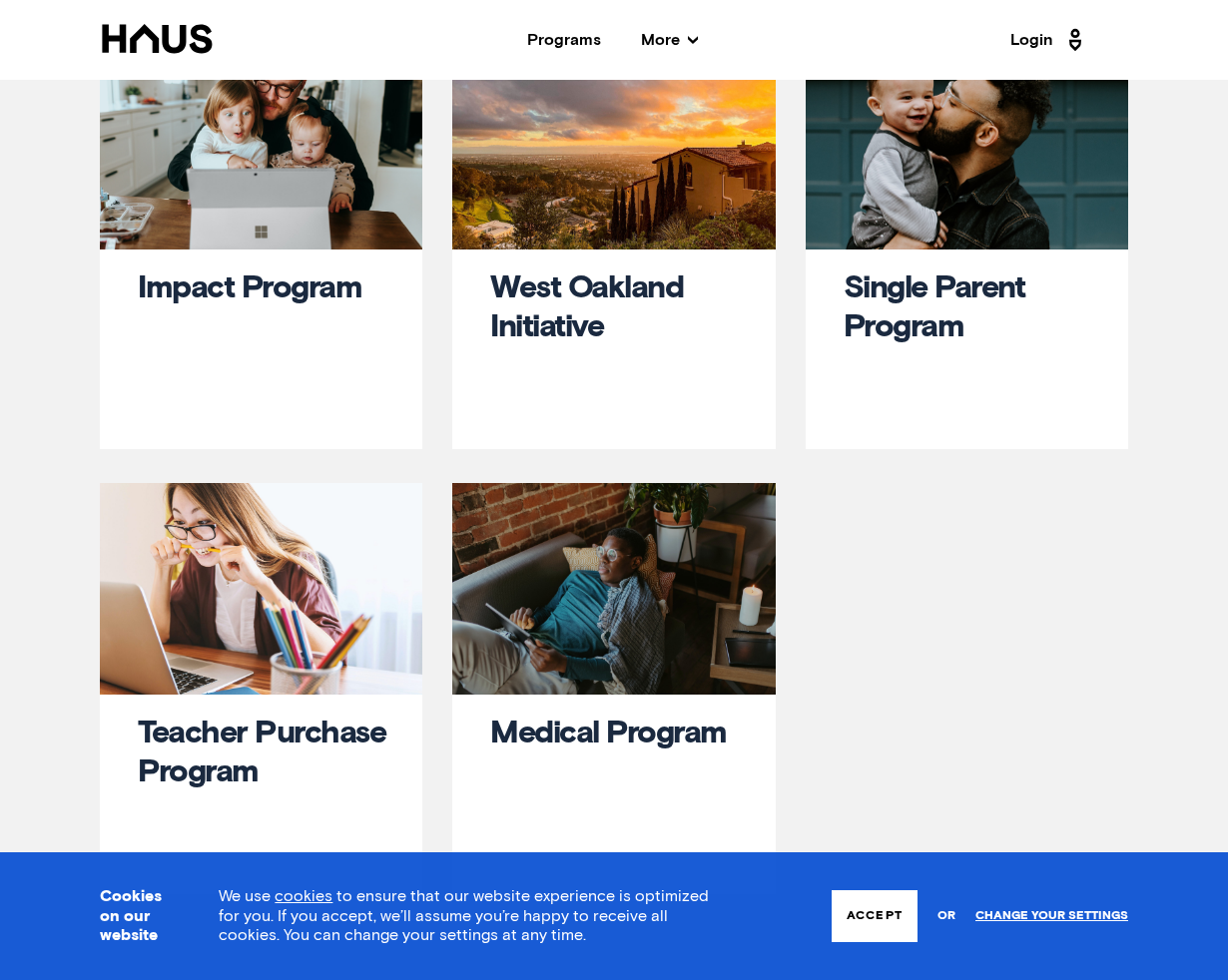 scroll, scrollTop: 82, scrollLeft: 0, axis: vertical 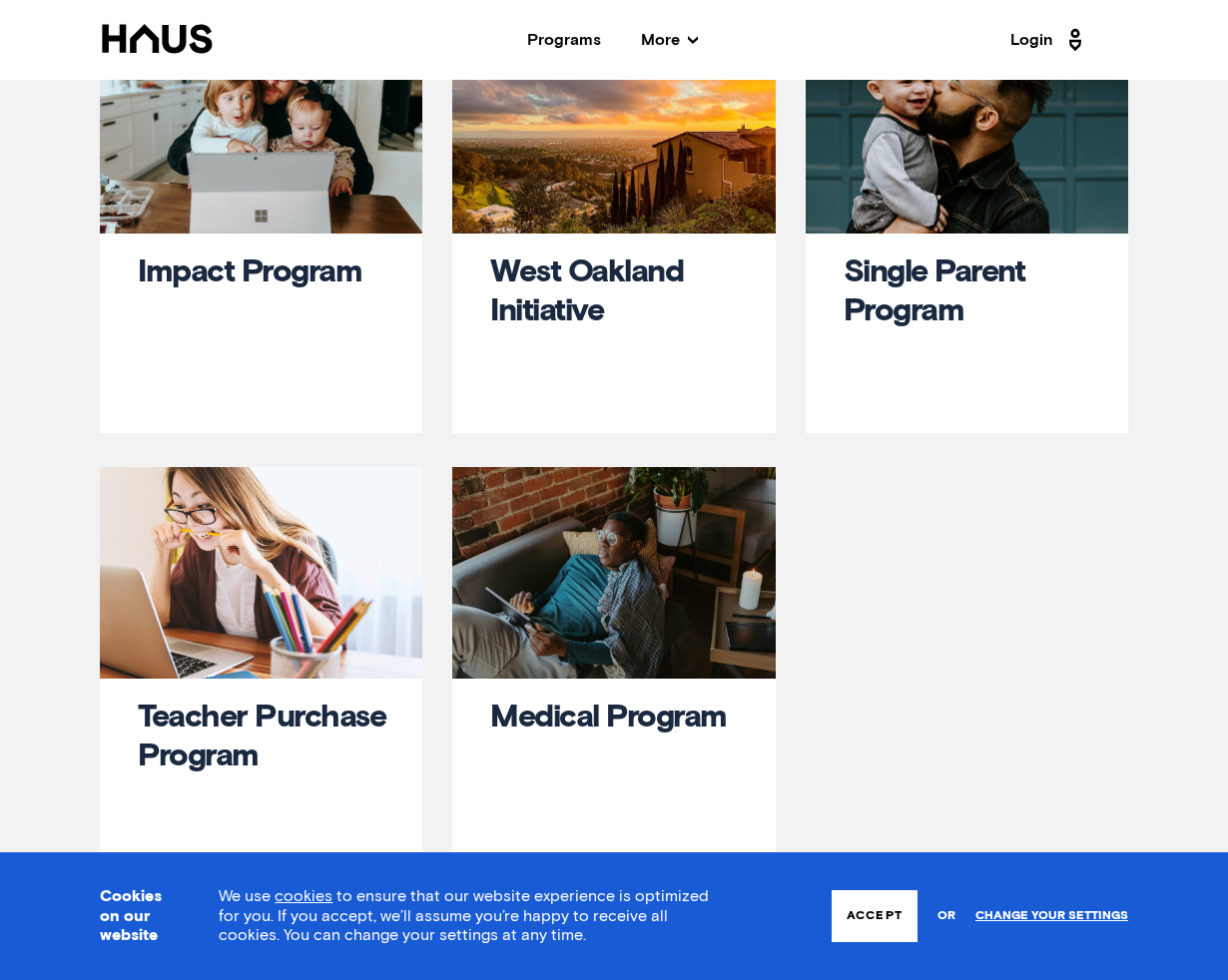 click on "Impact Program" at bounding box center [266, 330] 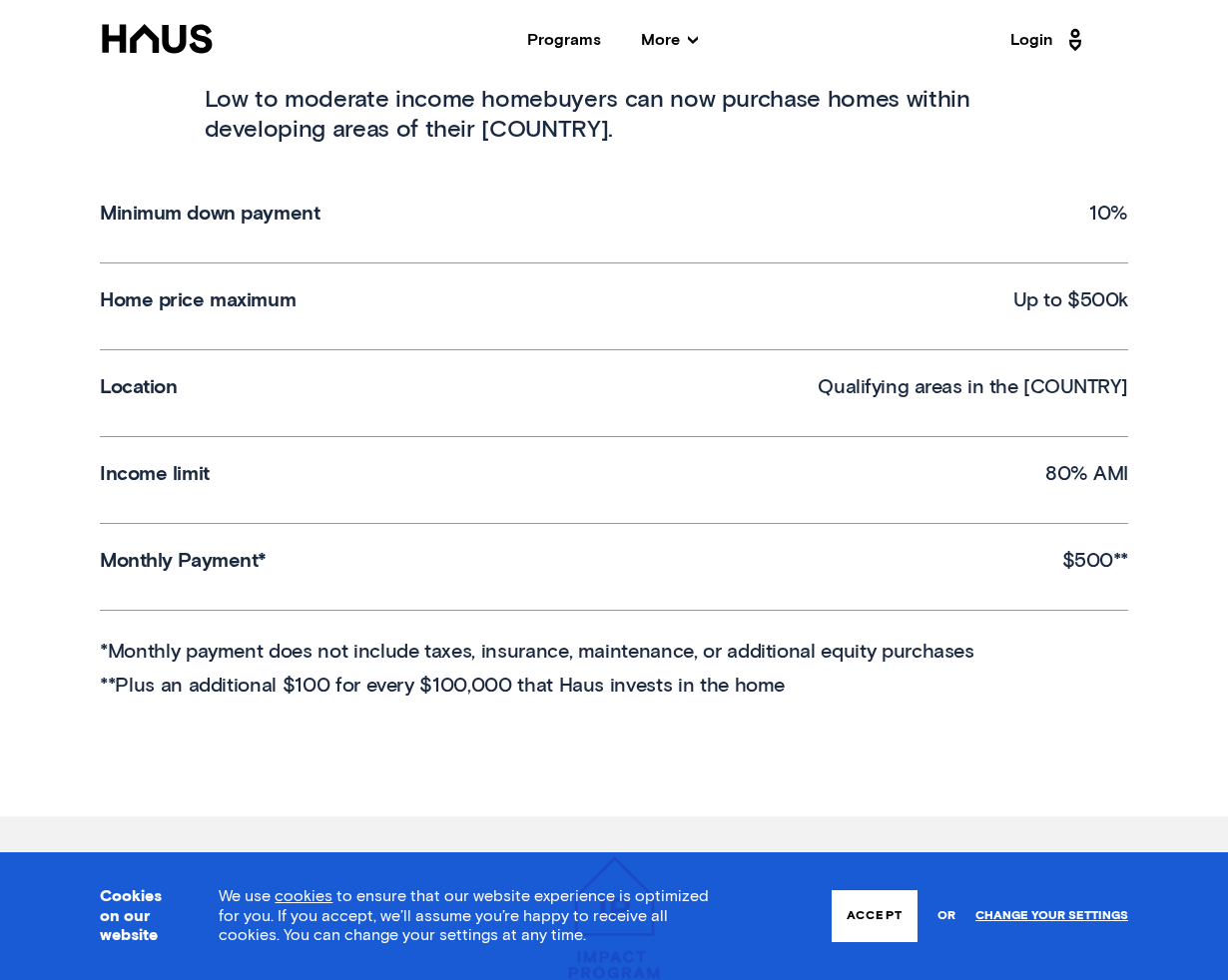 scroll, scrollTop: 1204, scrollLeft: 0, axis: vertical 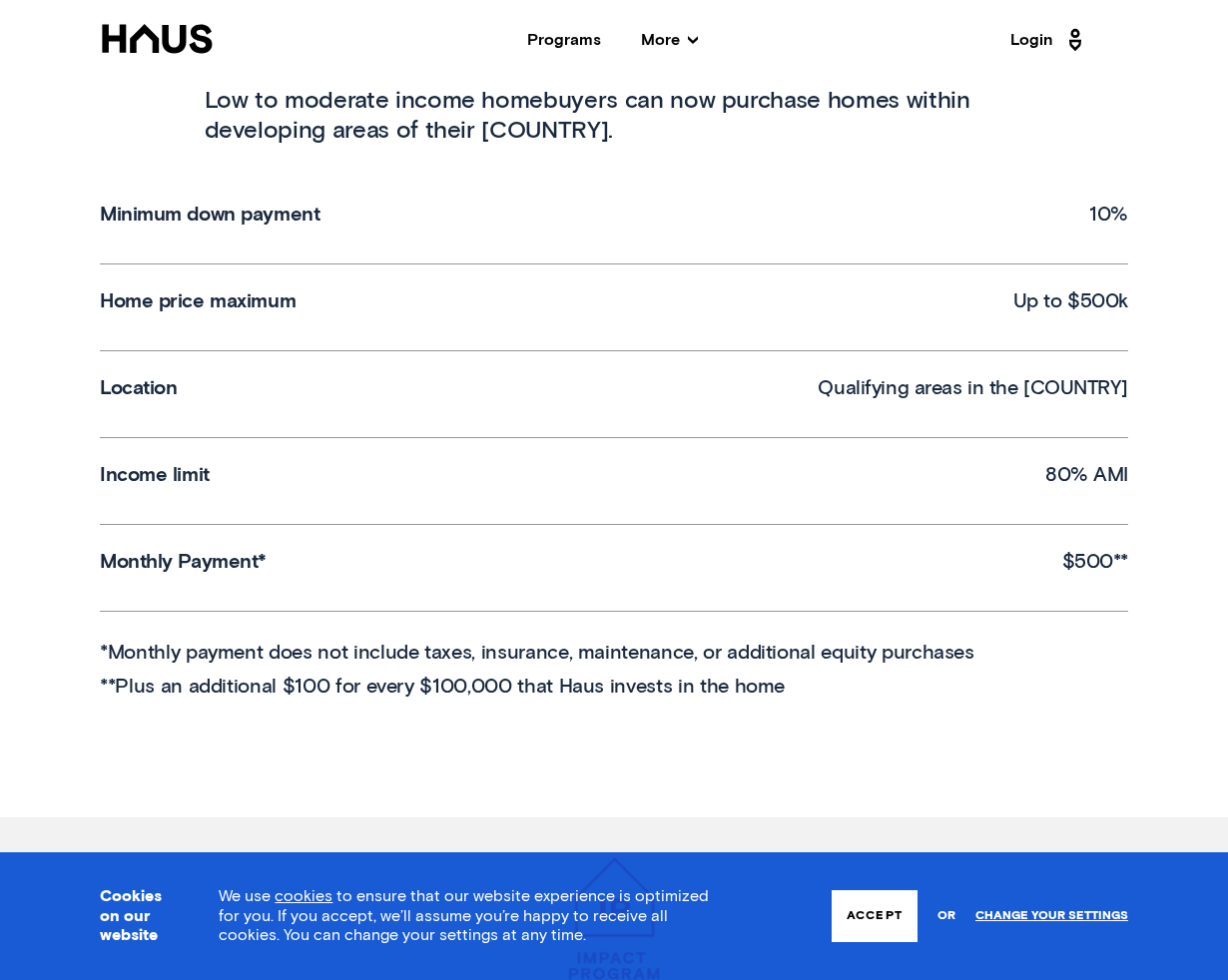 click on "Qualifying areas in the [COUNTRY]" at bounding box center (972, 388) 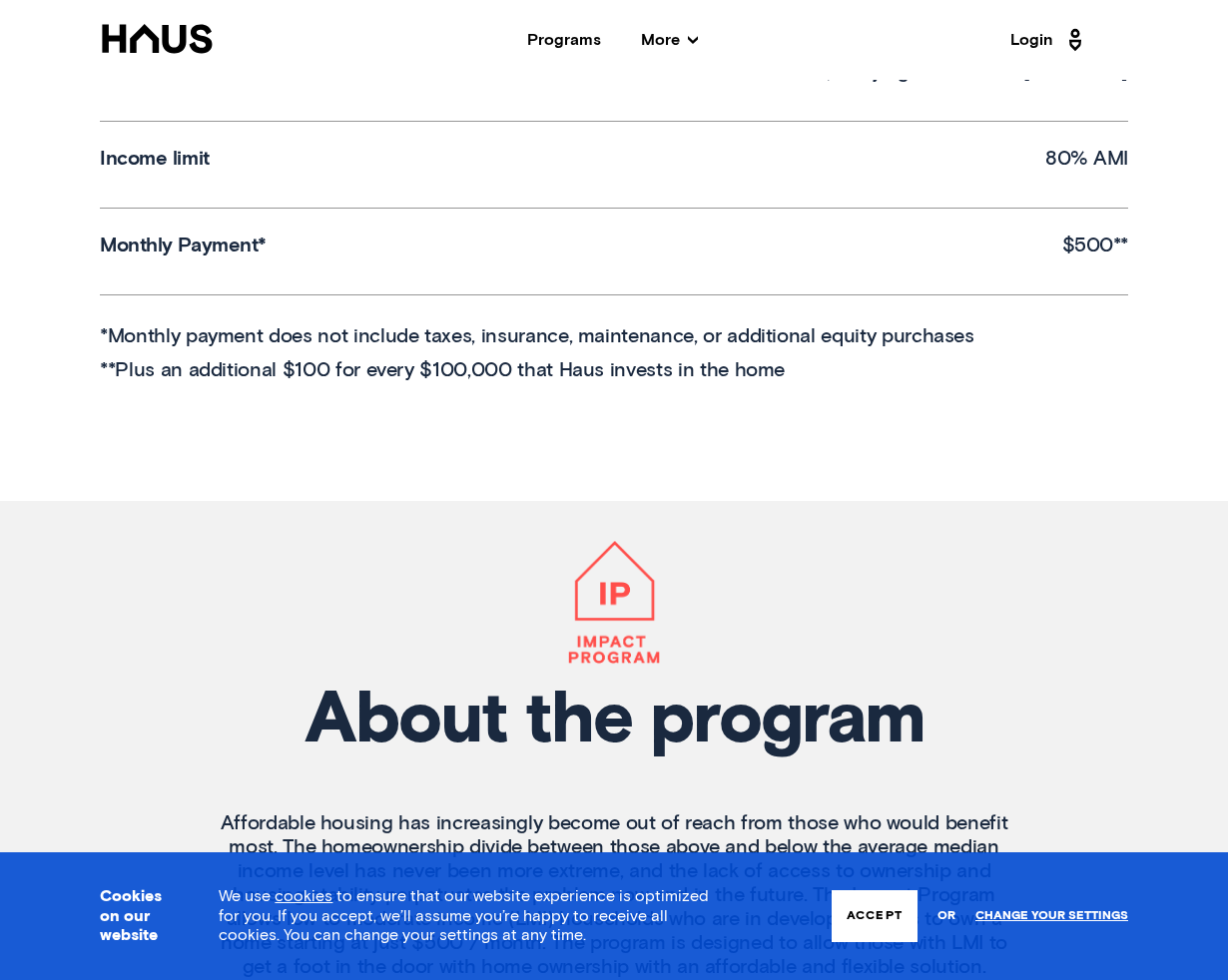 scroll, scrollTop: 1509, scrollLeft: 0, axis: vertical 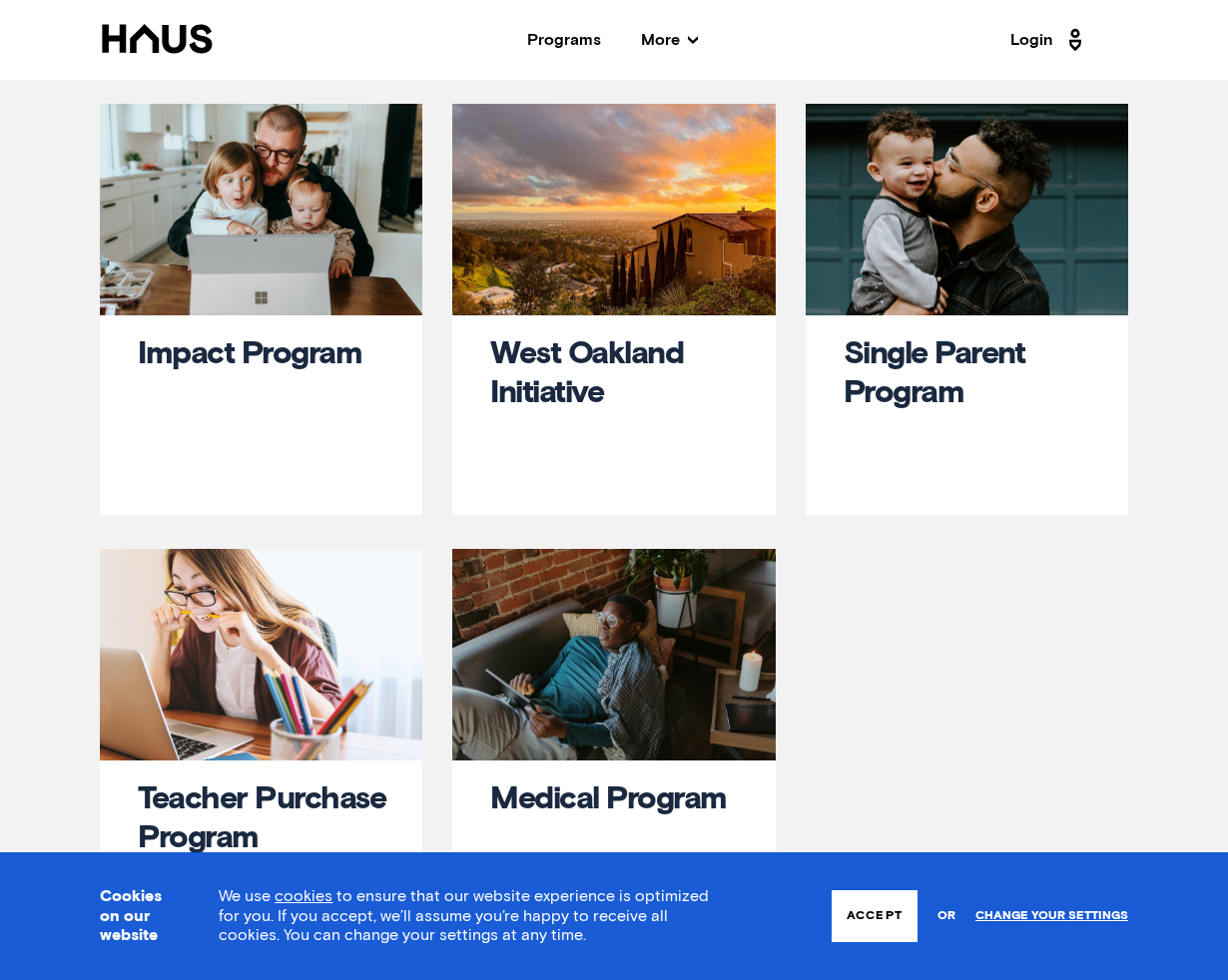 click on "More" at bounding box center (669, 40) 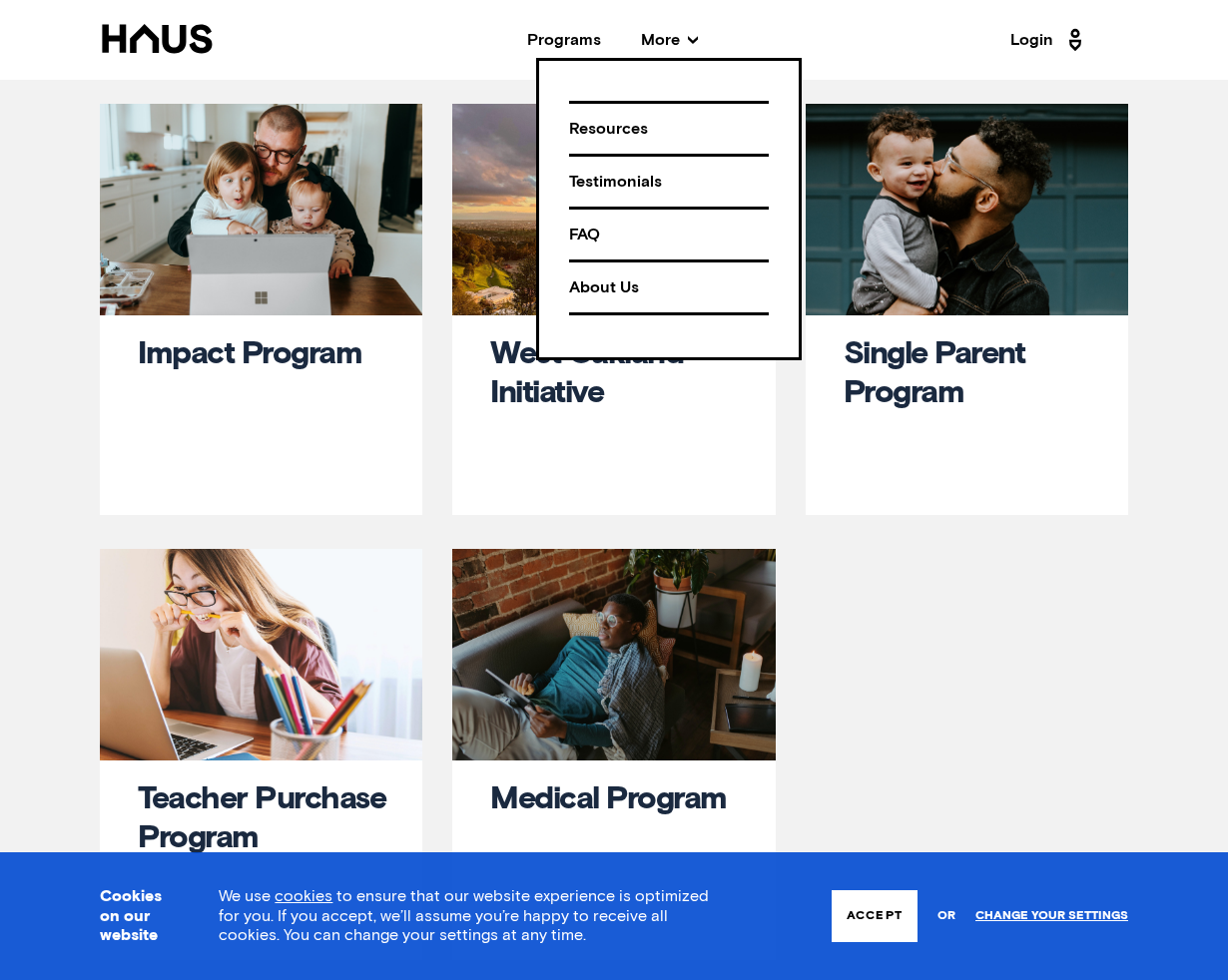 click on "FAQ" at bounding box center [669, 235] 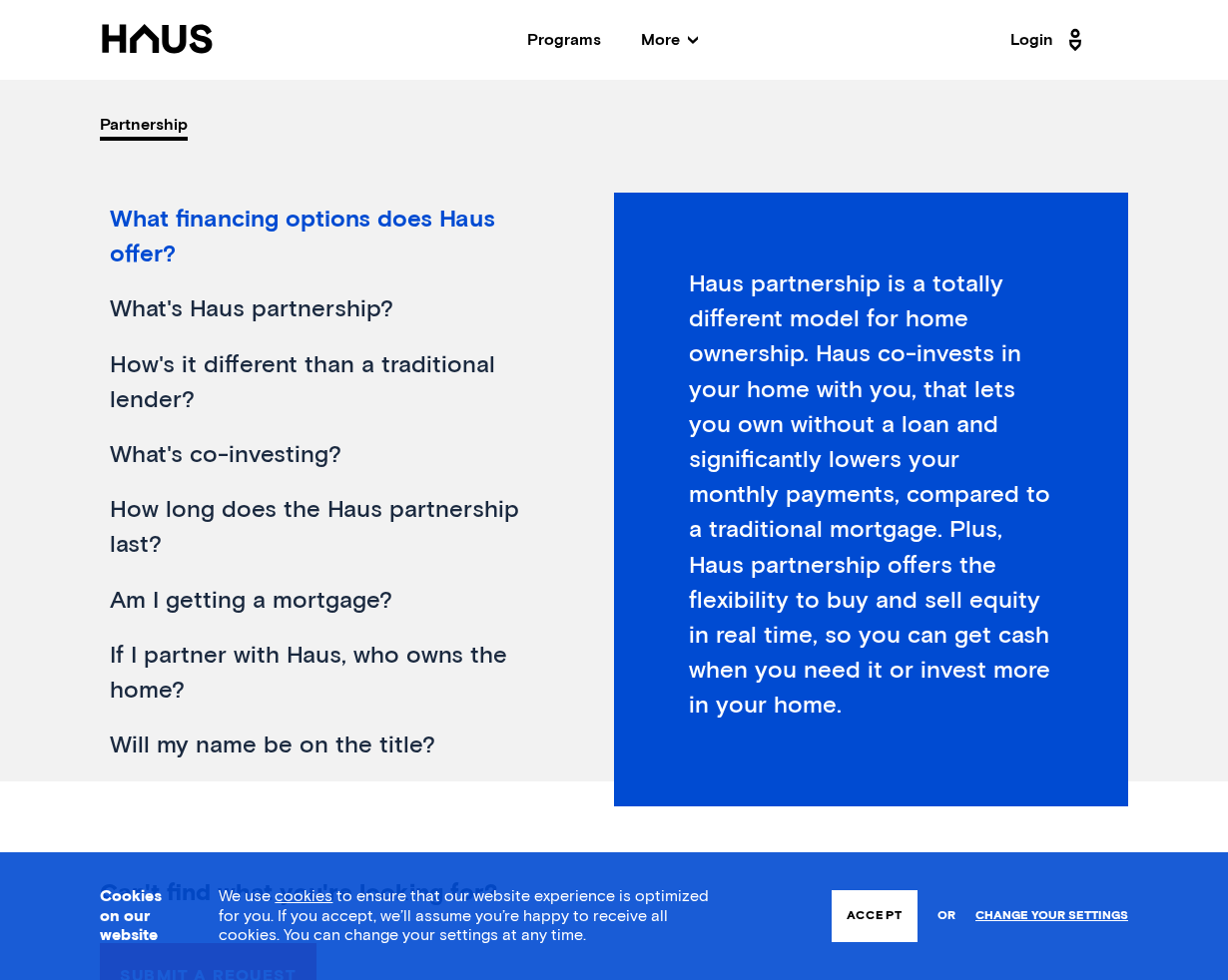 scroll, scrollTop: 272, scrollLeft: 0, axis: vertical 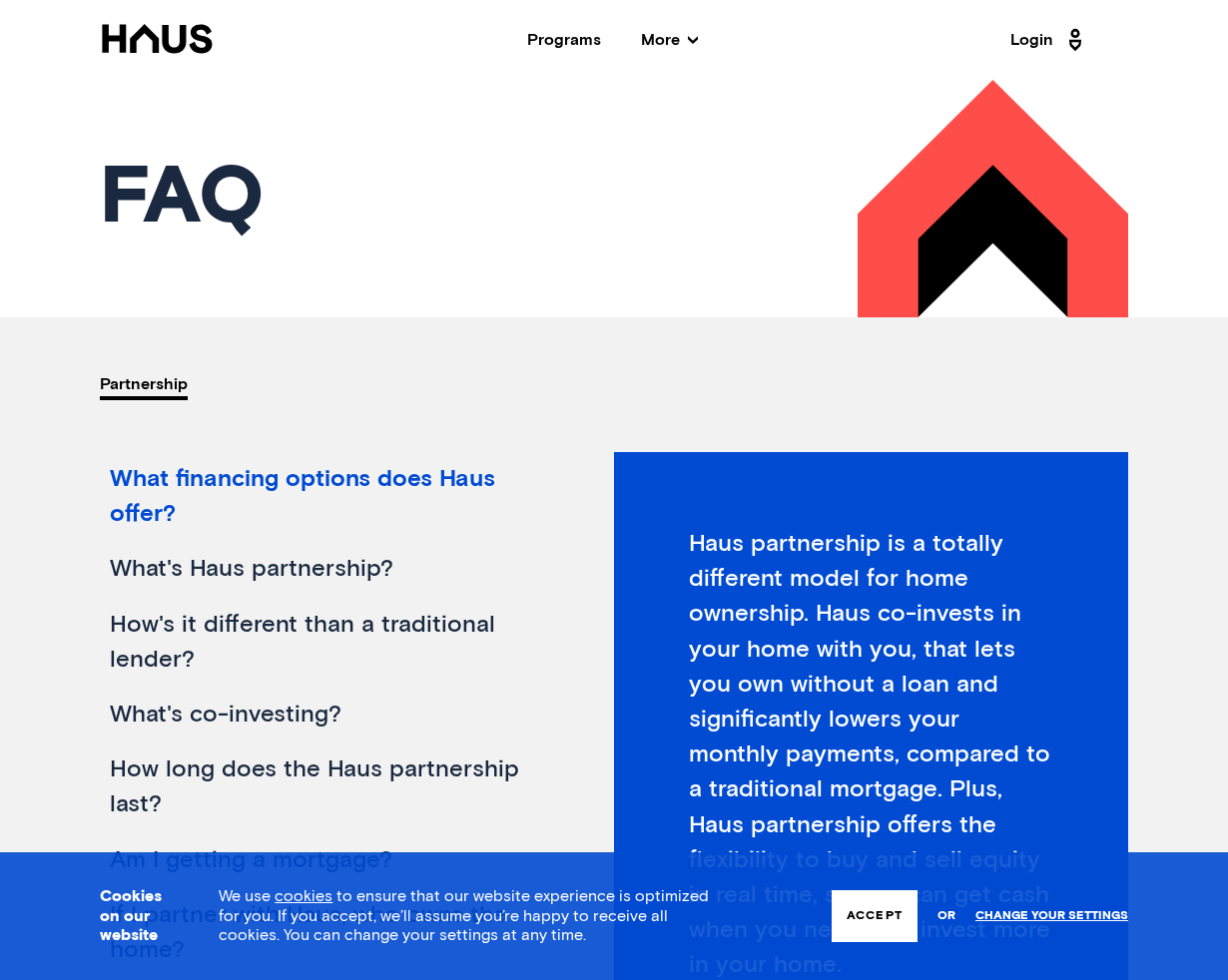 click on "What financing options does Haus offer?" at bounding box center (331, 497) 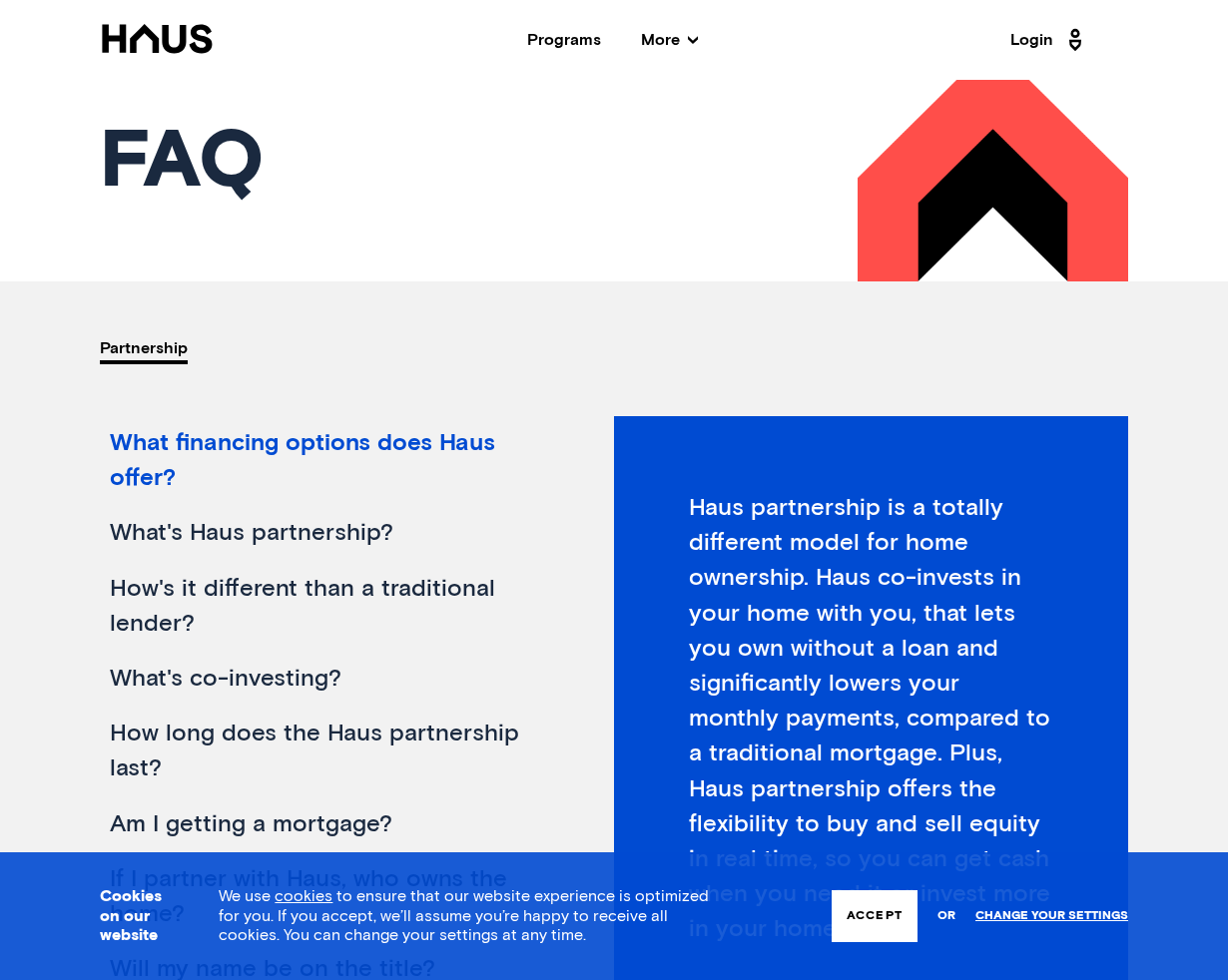 scroll, scrollTop: 0, scrollLeft: 0, axis: both 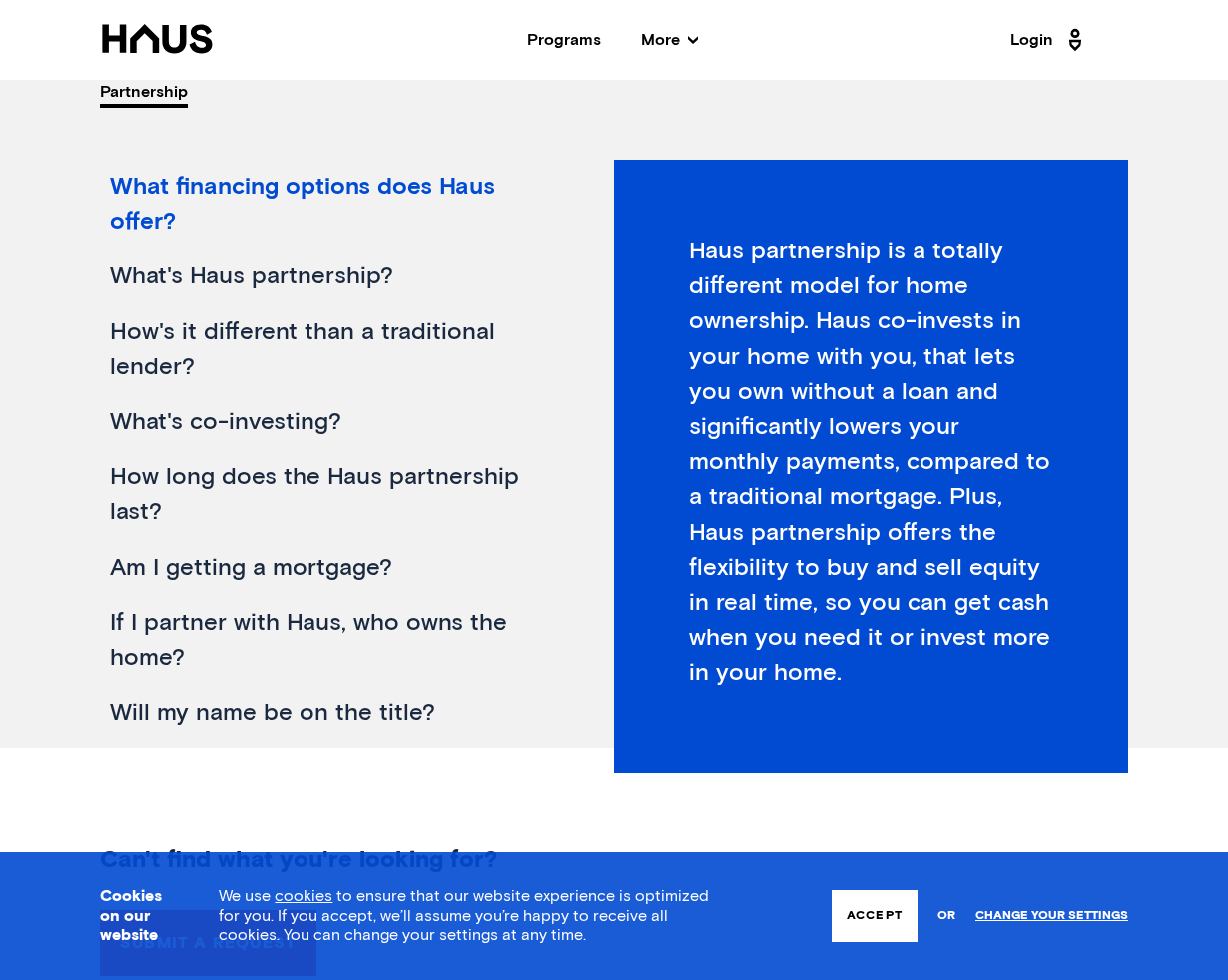 click on "What's Haus partnership?" at bounding box center (331, 276) 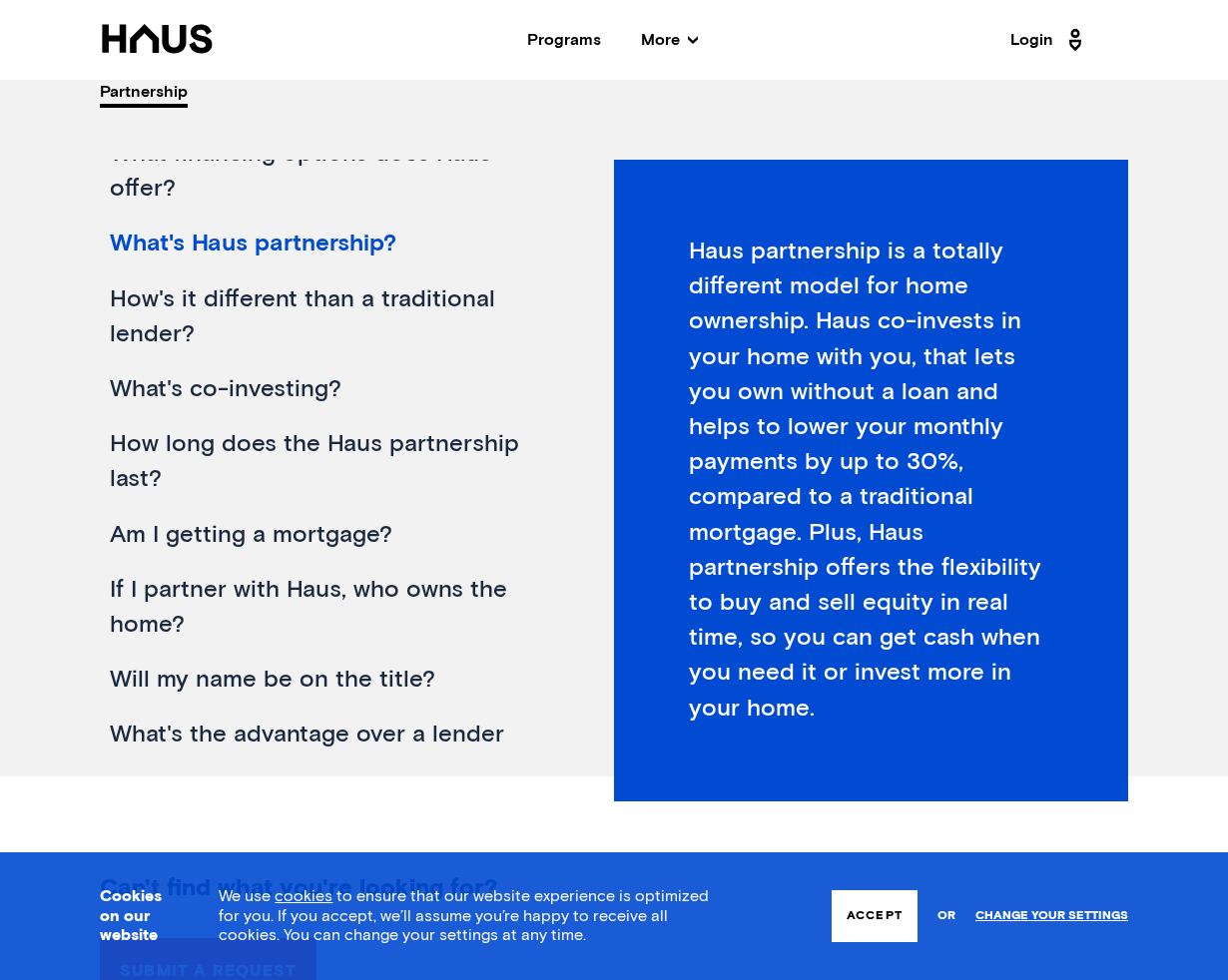 scroll, scrollTop: 34, scrollLeft: 0, axis: vertical 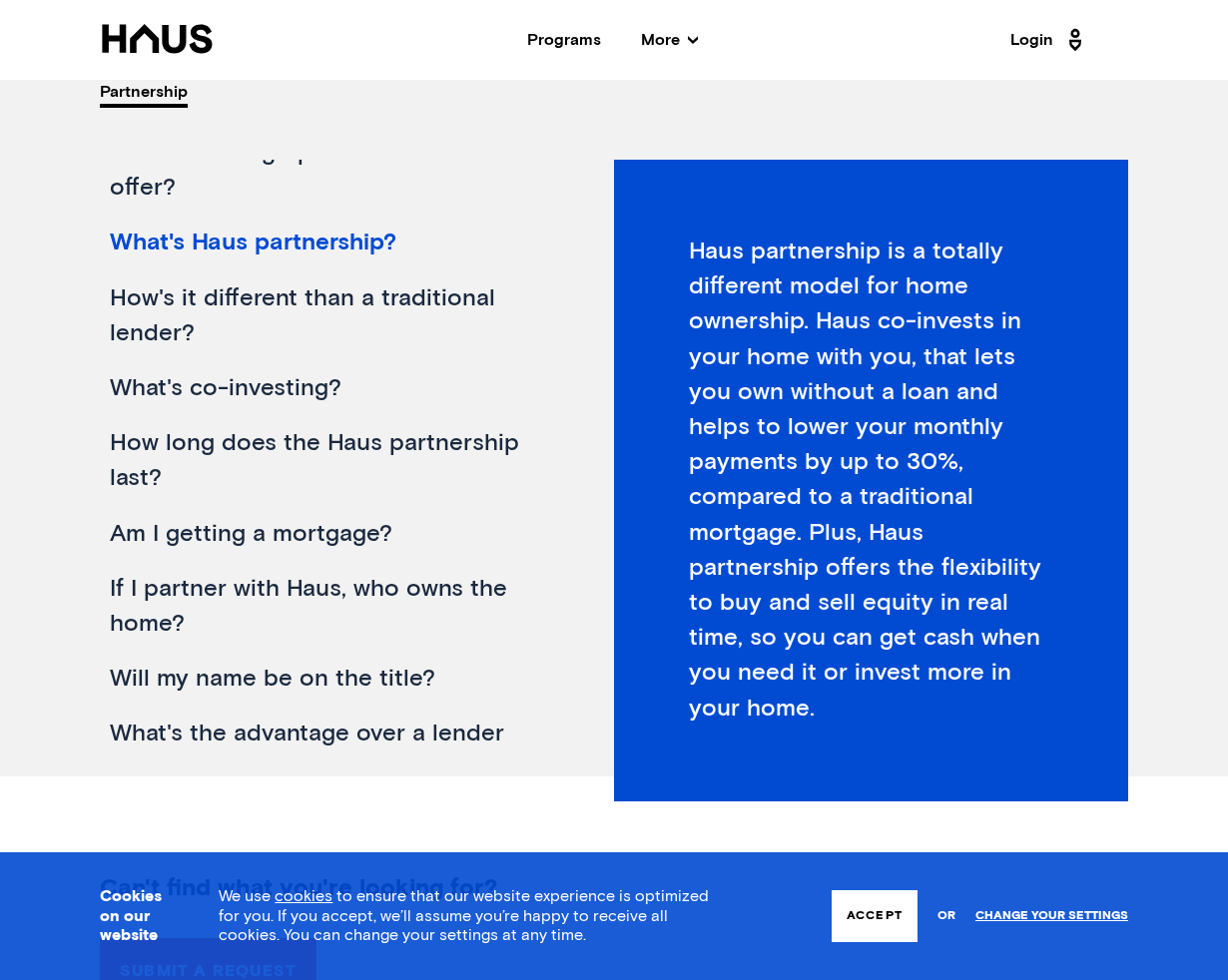 click on "How's it different than a traditional lender?" at bounding box center [331, 316] 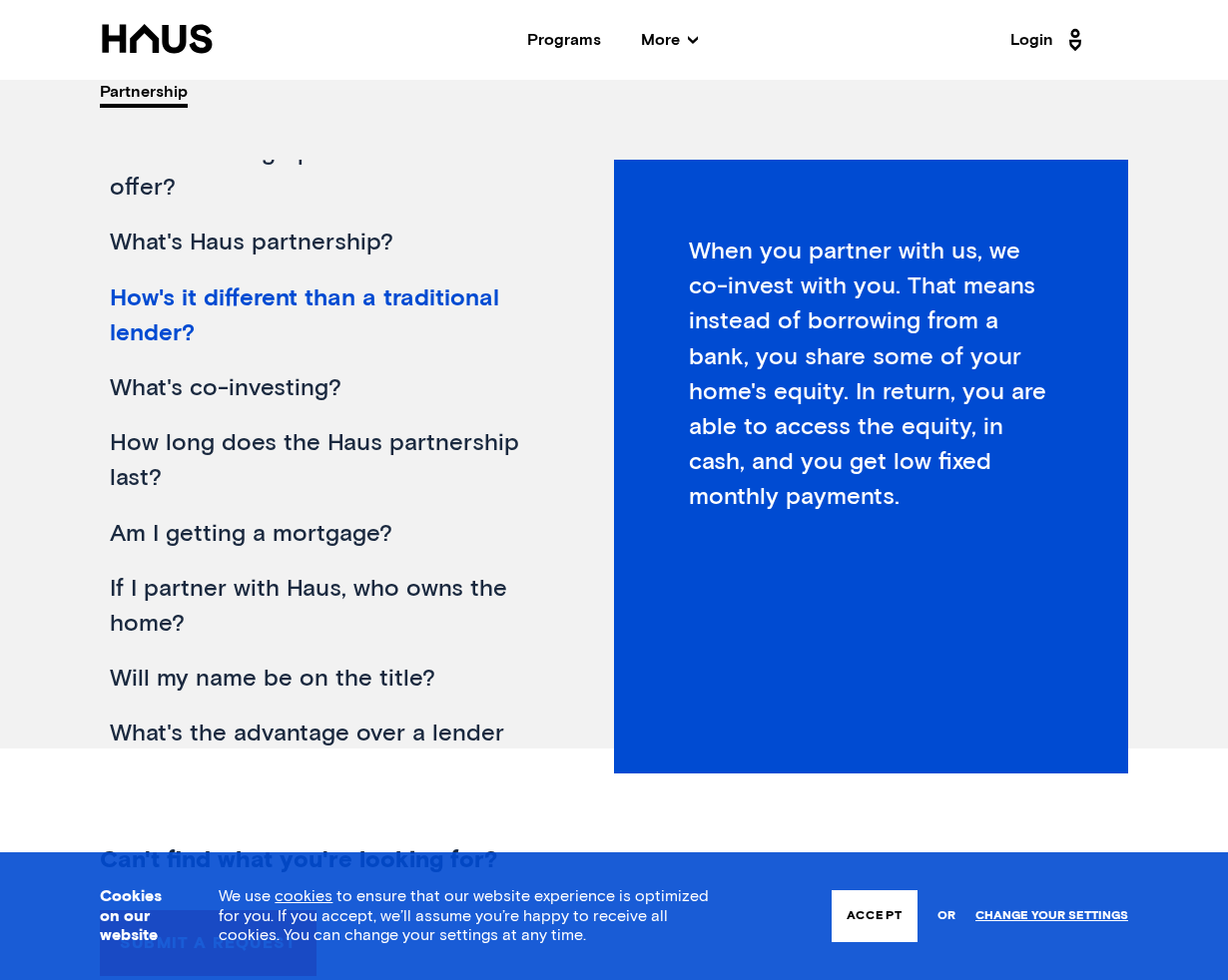 scroll, scrollTop: 292, scrollLeft: 0, axis: vertical 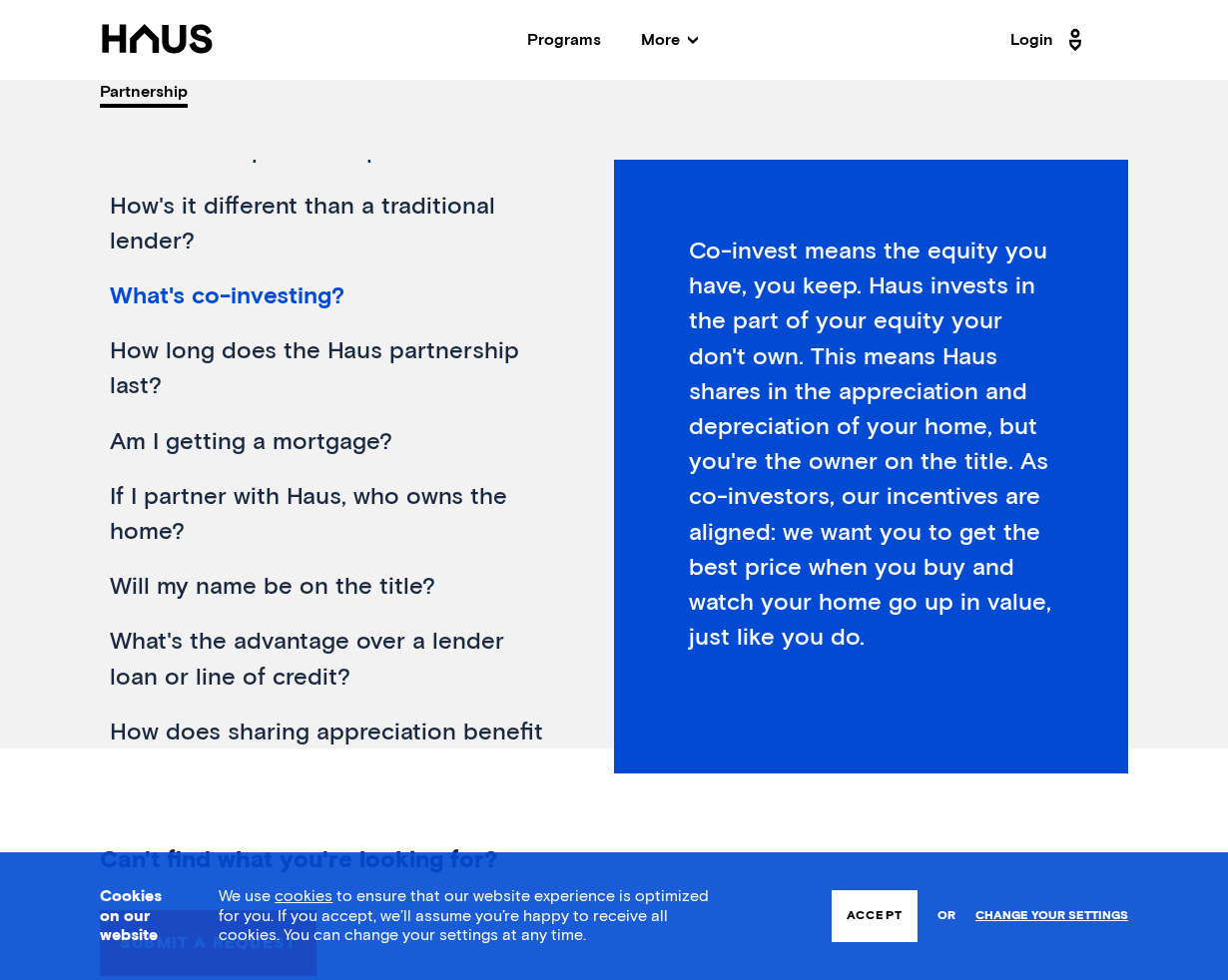 click on "How long does the Haus partnership last?" at bounding box center [331, 369] 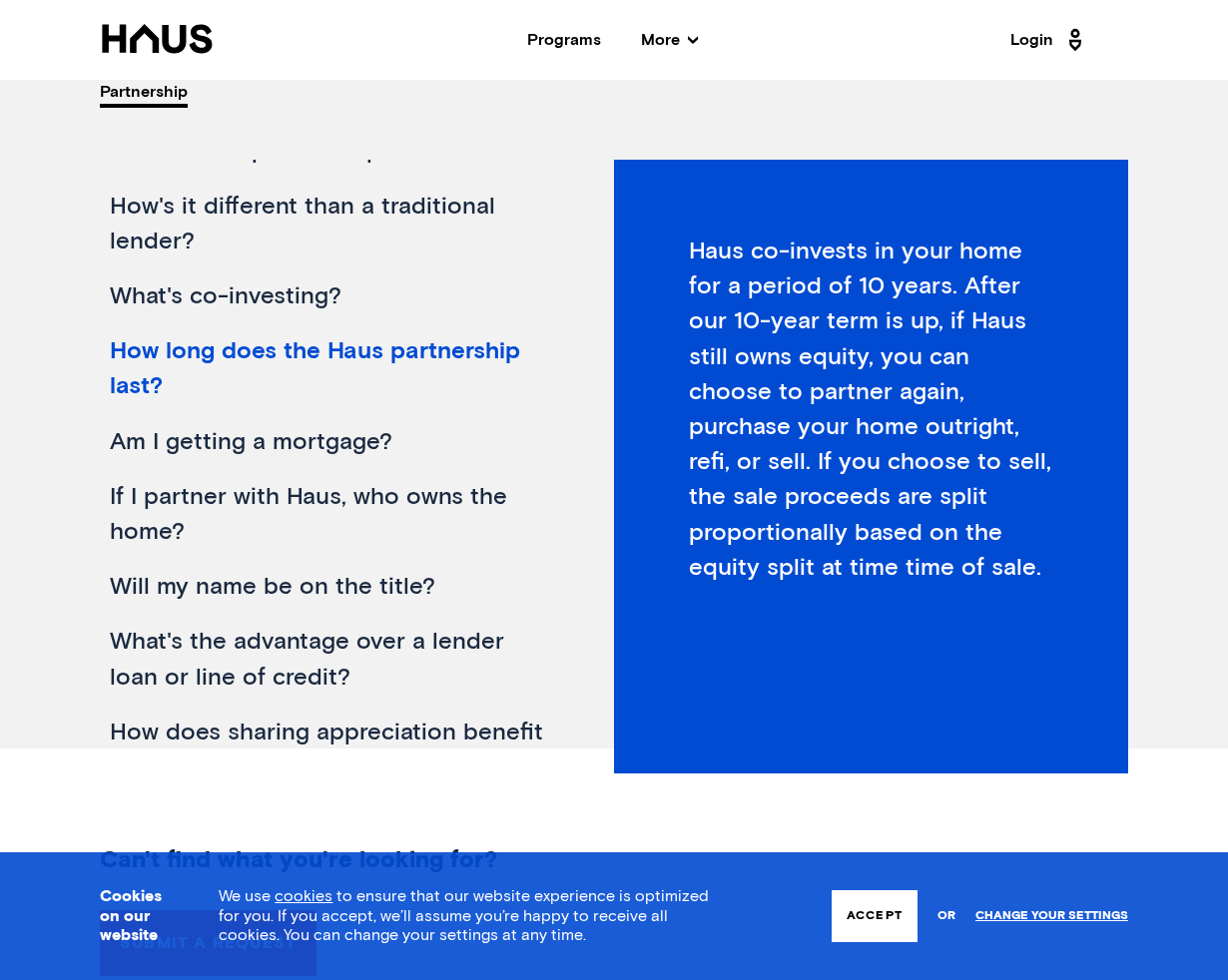 scroll, scrollTop: 292, scrollLeft: 0, axis: vertical 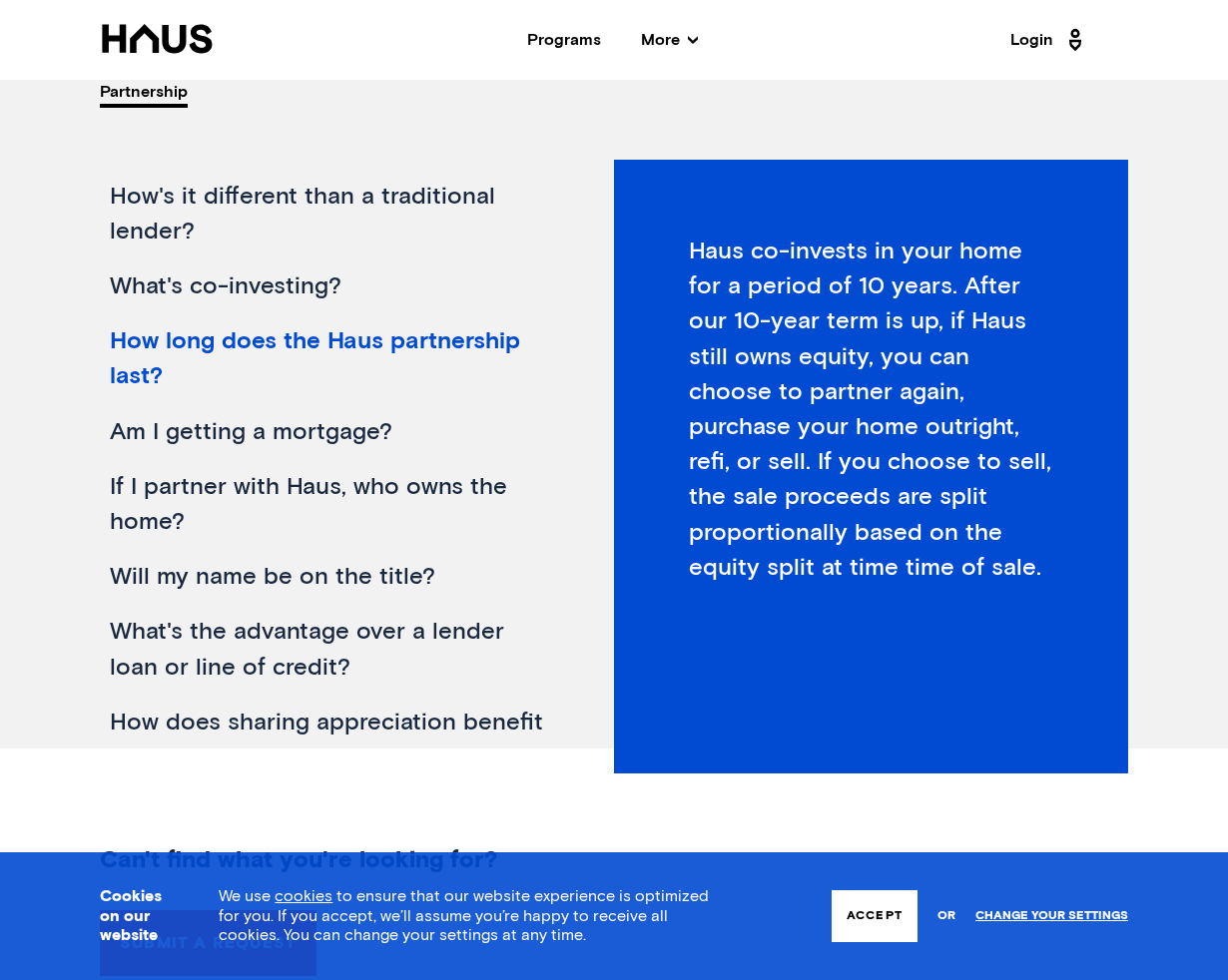 click on "Am I getting a mortgage?" at bounding box center (331, 432) 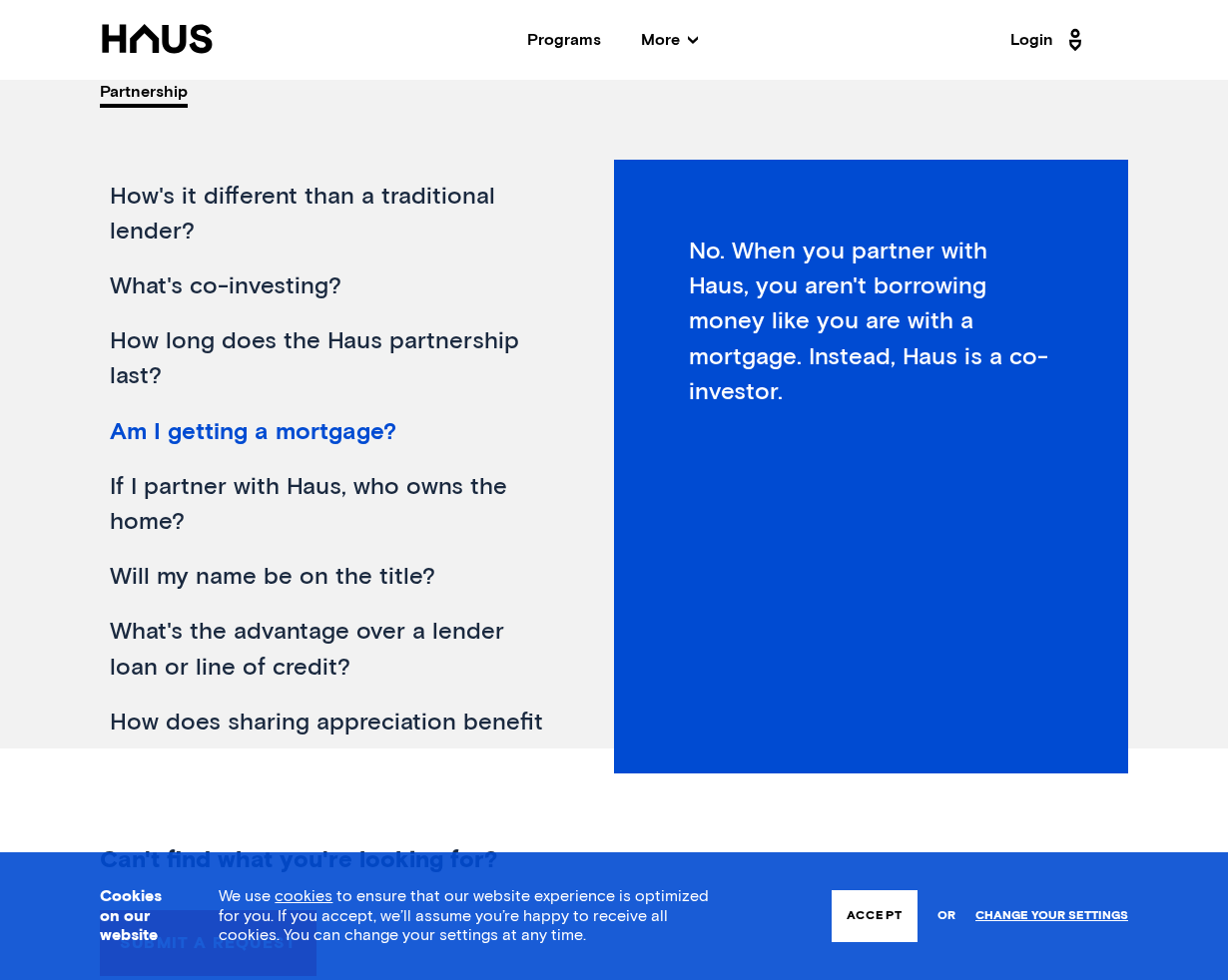 scroll, scrollTop: 292, scrollLeft: 0, axis: vertical 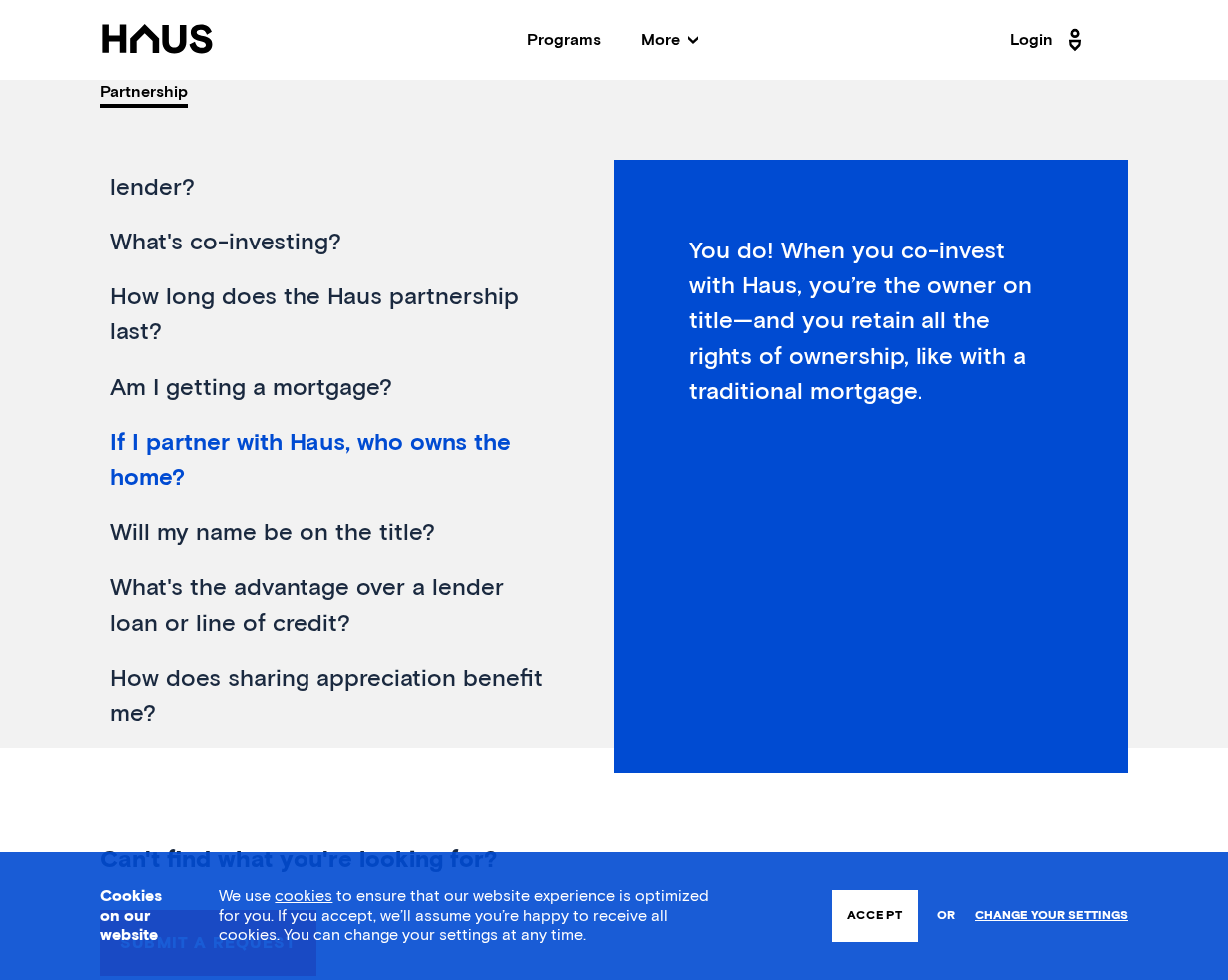 click on "Will my name be on the title?" at bounding box center (331, 533) 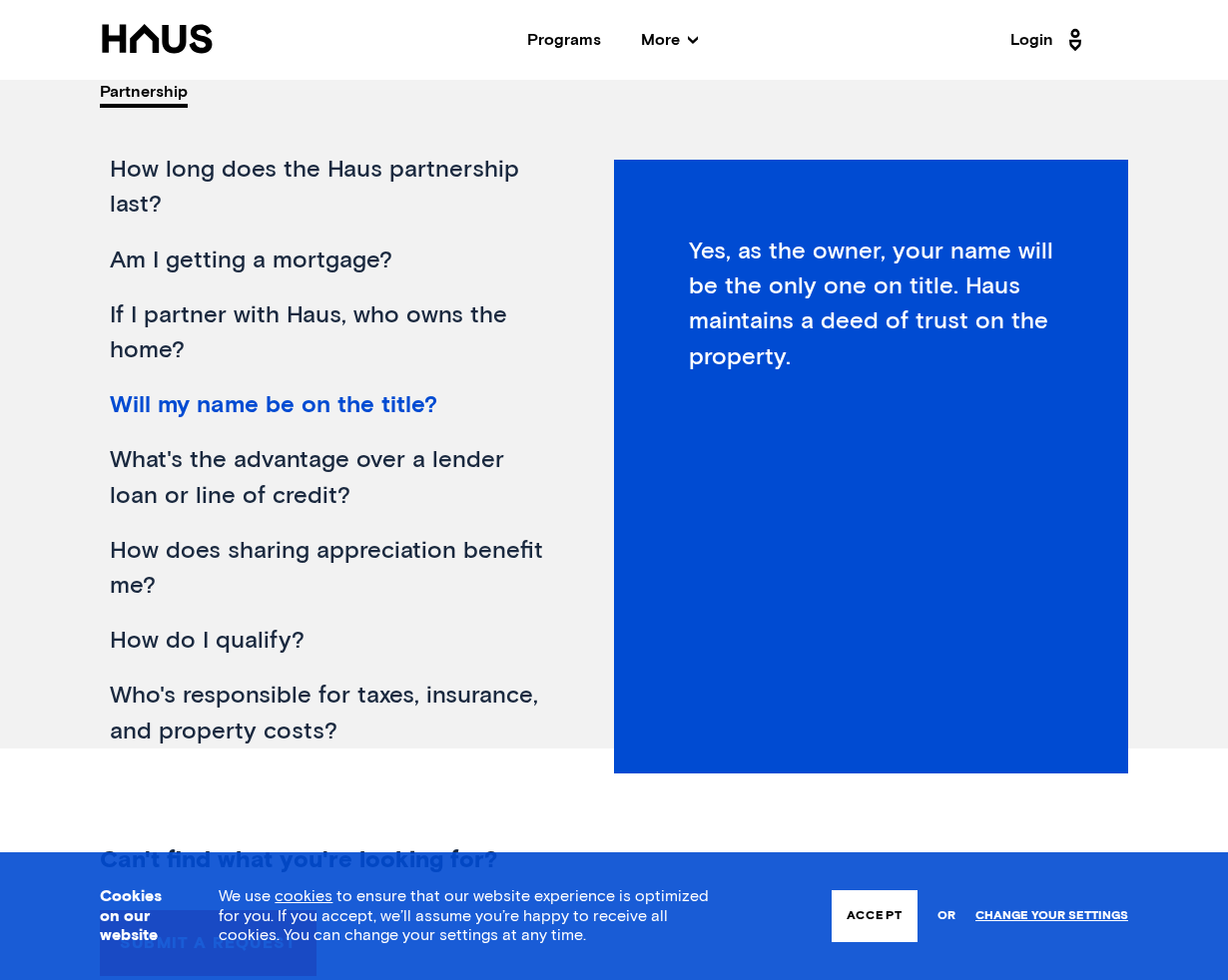 scroll, scrollTop: 318, scrollLeft: 0, axis: vertical 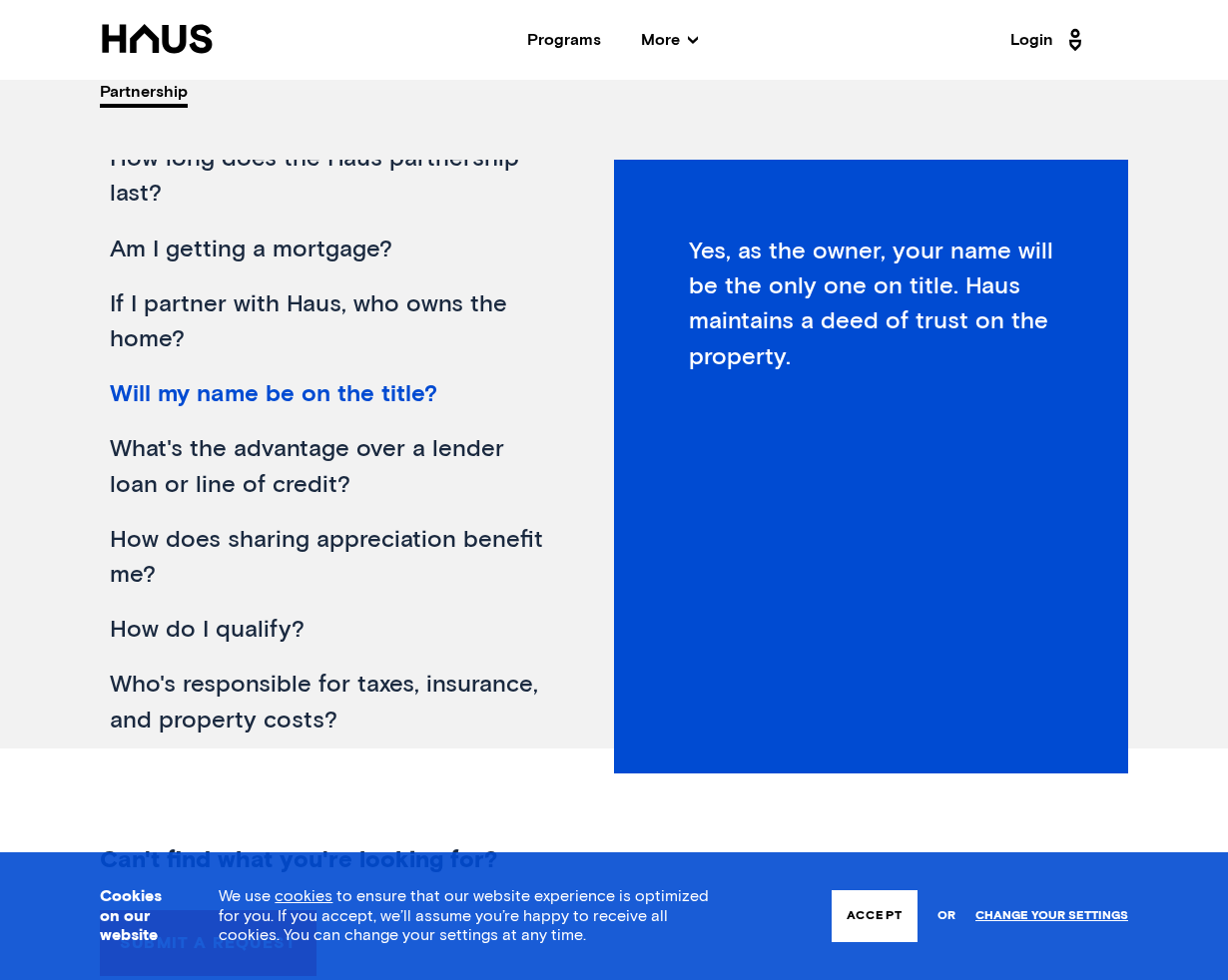 click on "What's the advantage over a lender loan or line of credit?" at bounding box center (331, 467) 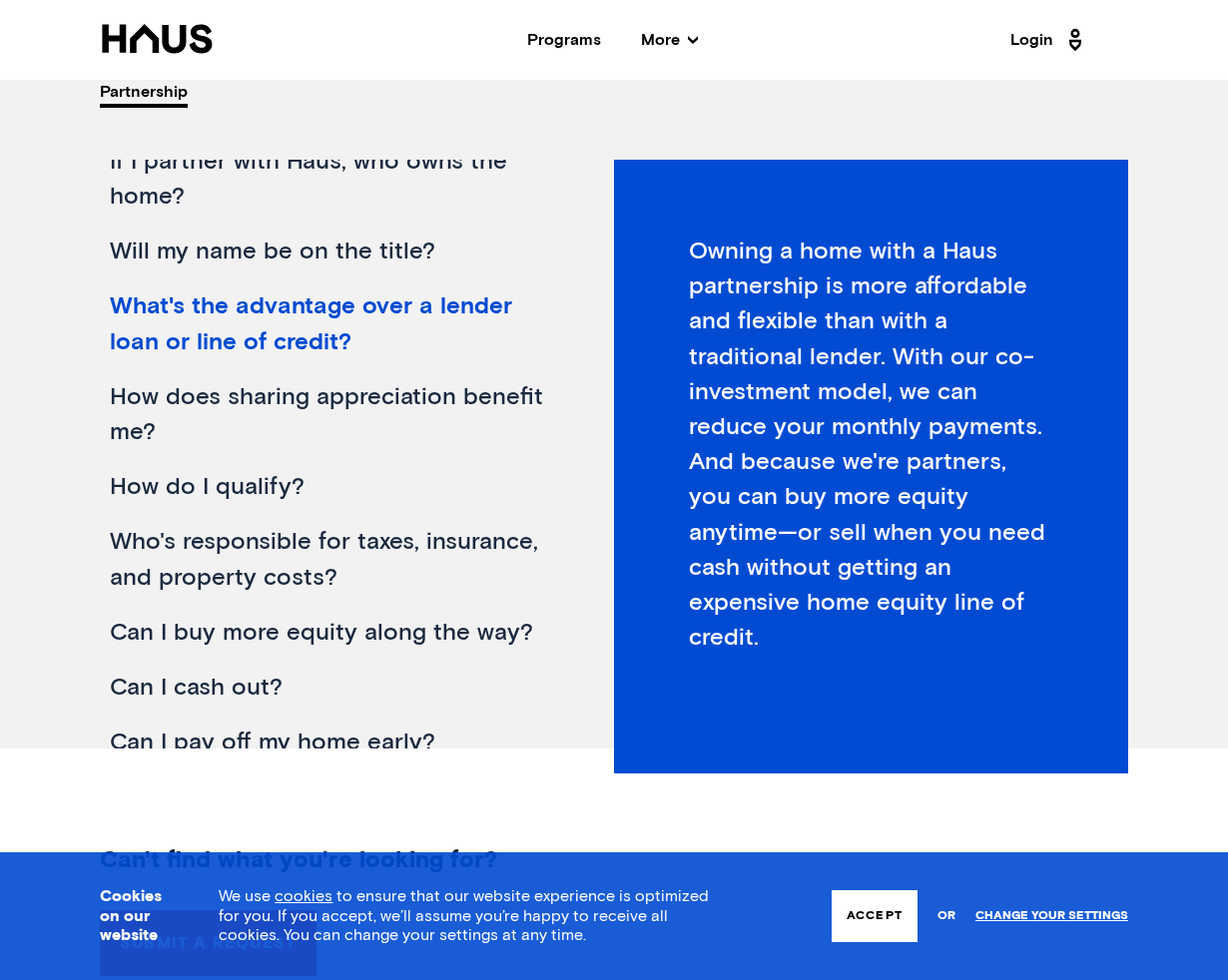 scroll, scrollTop: 464, scrollLeft: 0, axis: vertical 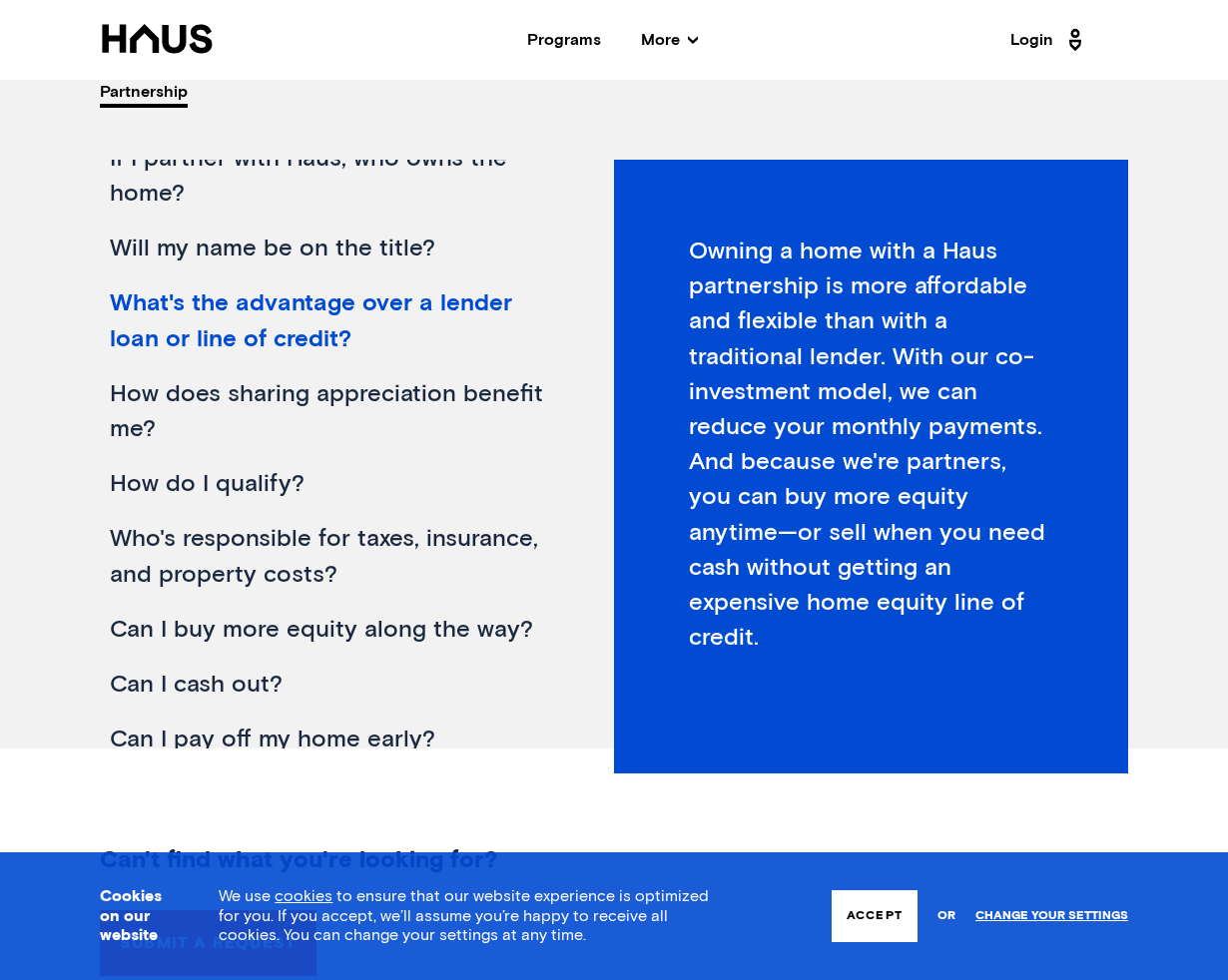 click on "How does sharing appreciation benefit me?" at bounding box center (331, 412) 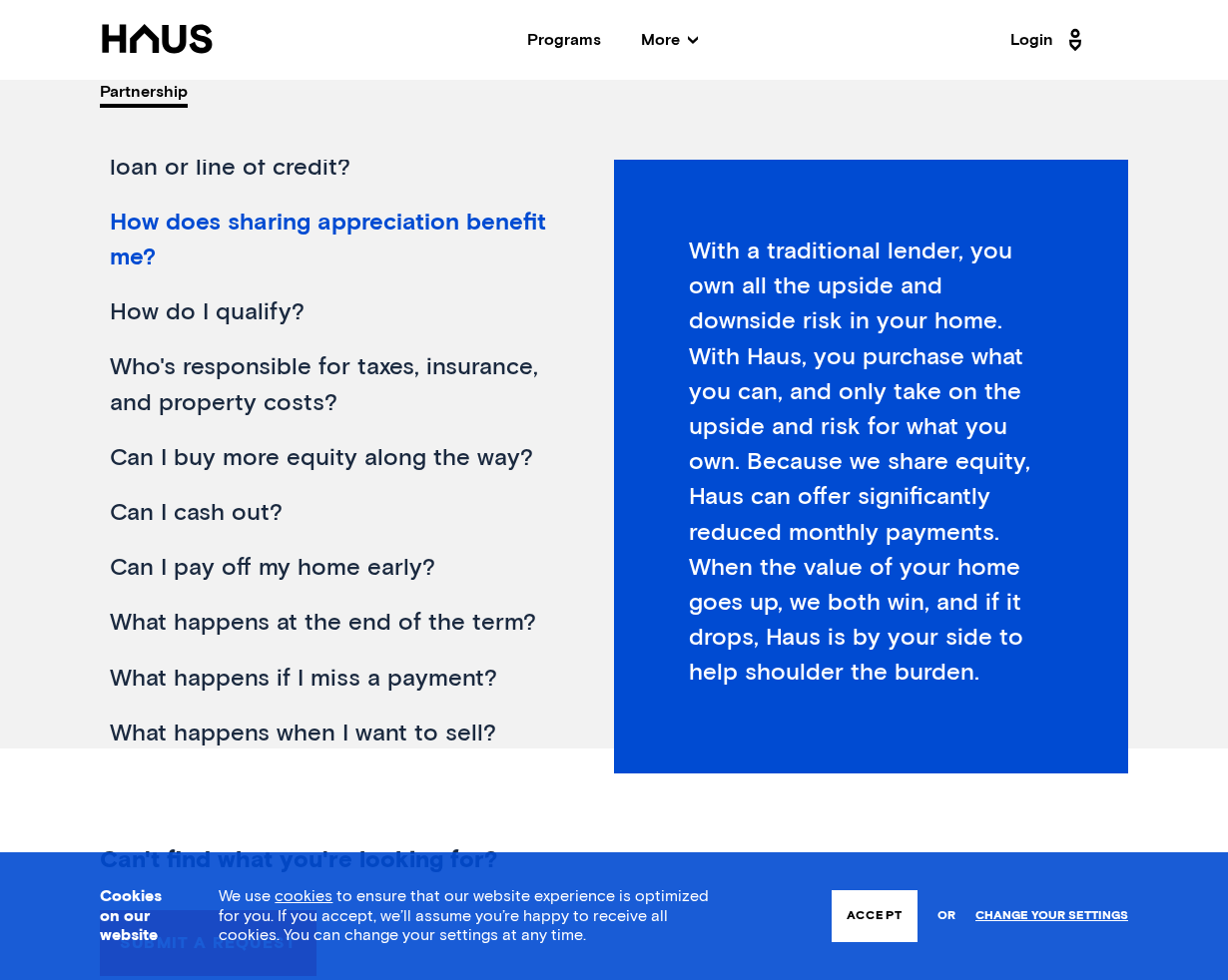 scroll, scrollTop: 628, scrollLeft: 0, axis: vertical 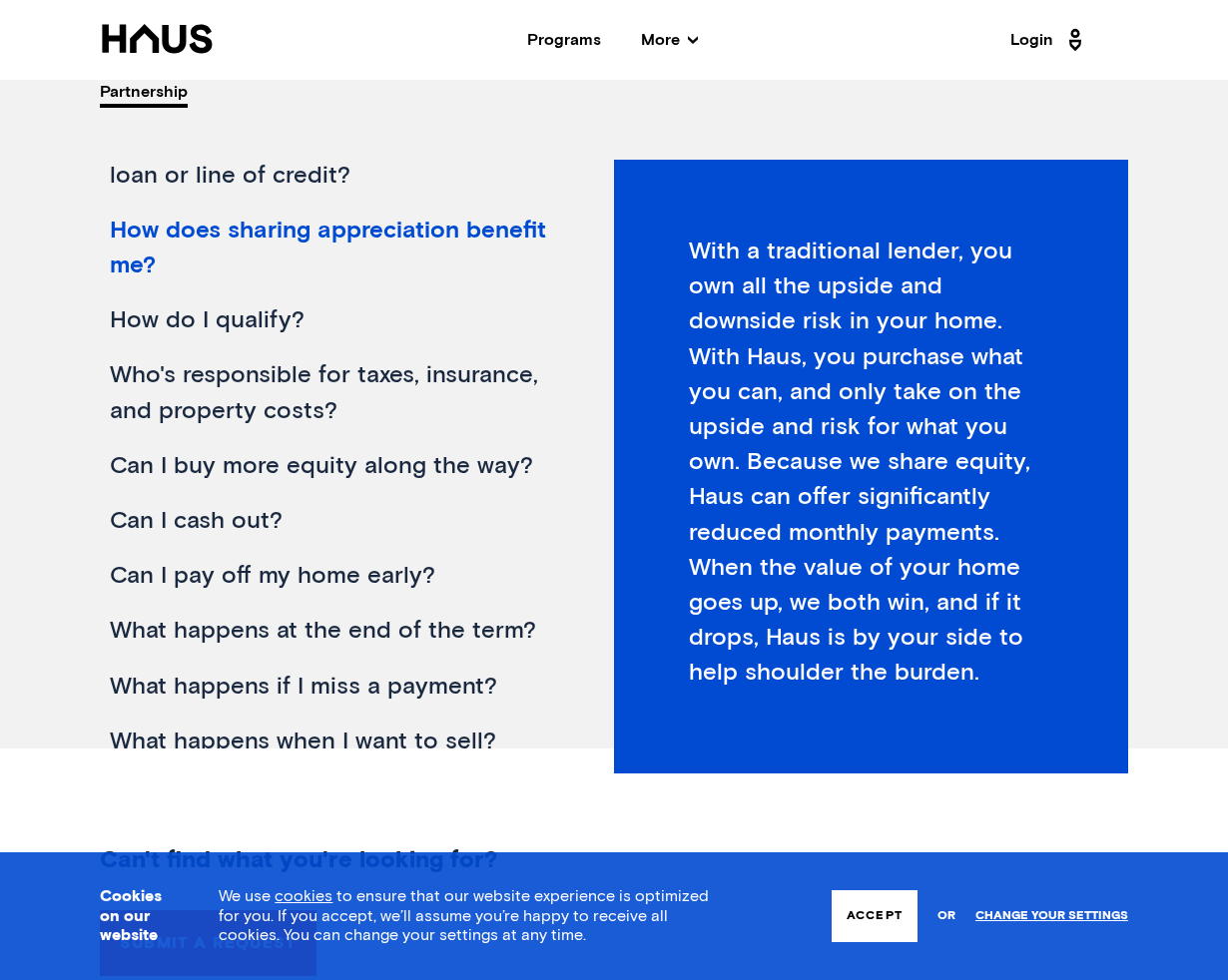 click on "How do I qualify?" at bounding box center (331, 320) 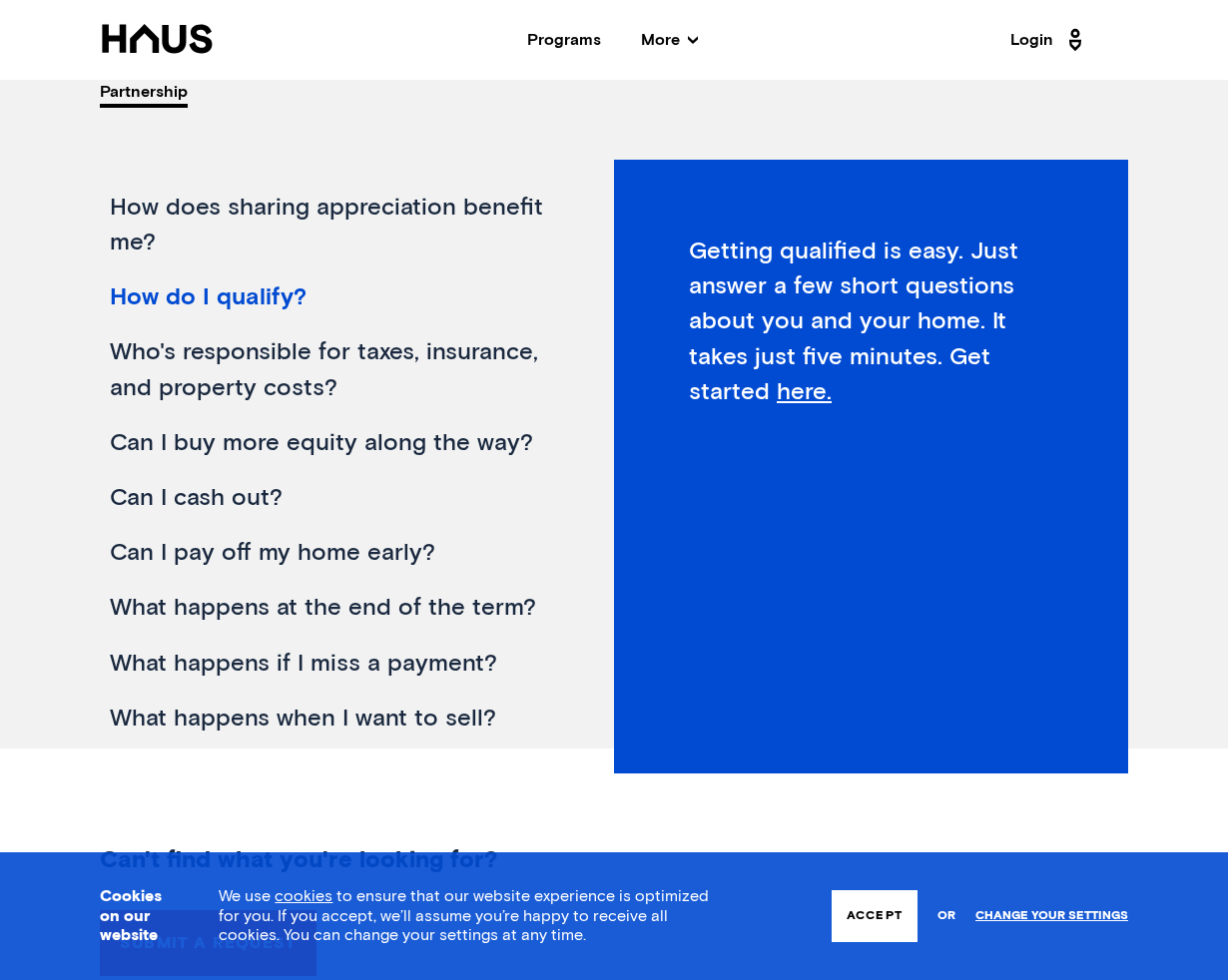 scroll, scrollTop: 654, scrollLeft: 0, axis: vertical 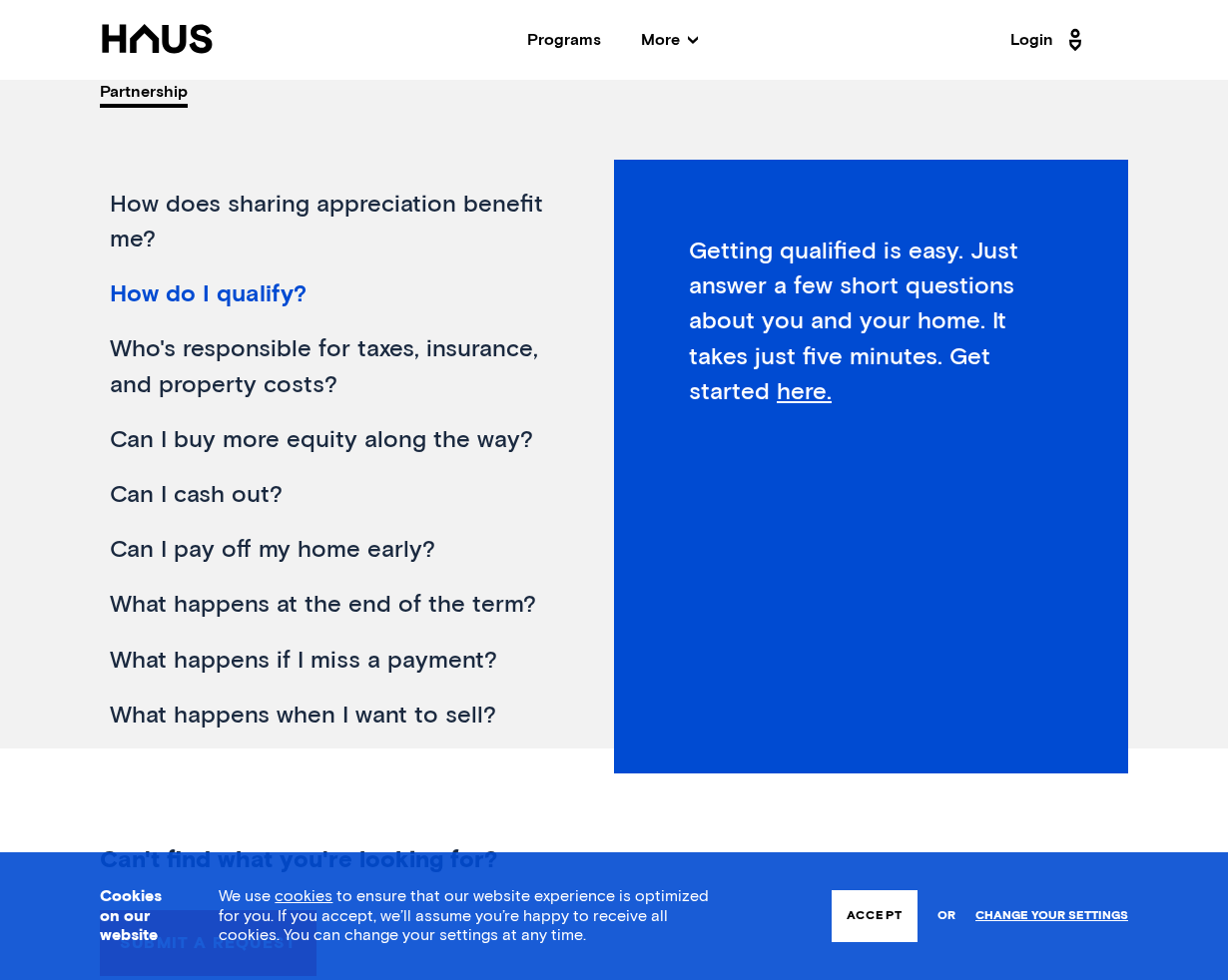 click on "Who's responsible for taxes, insurance, and property costs?" at bounding box center [331, 367] 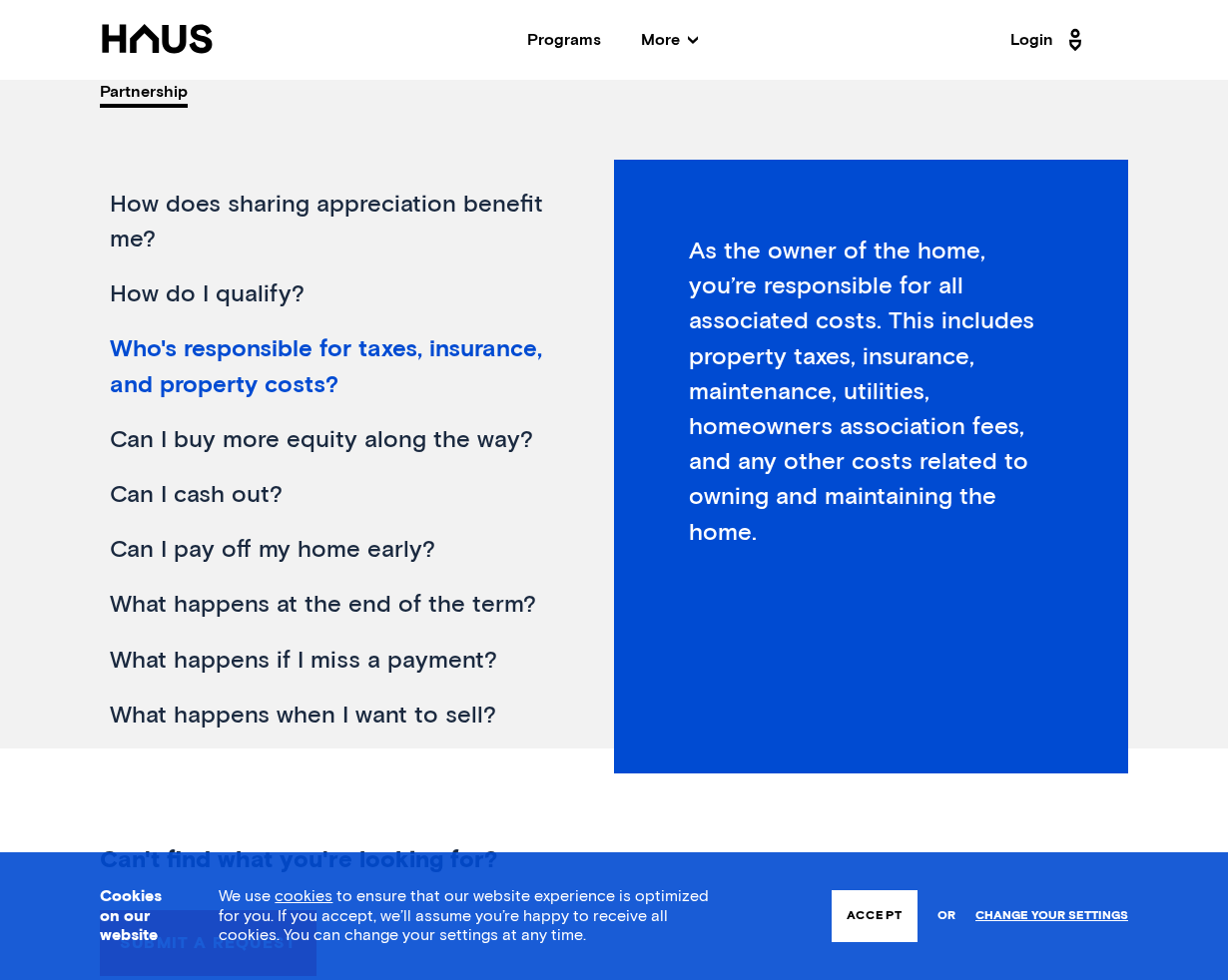 scroll, scrollTop: 292, scrollLeft: 0, axis: vertical 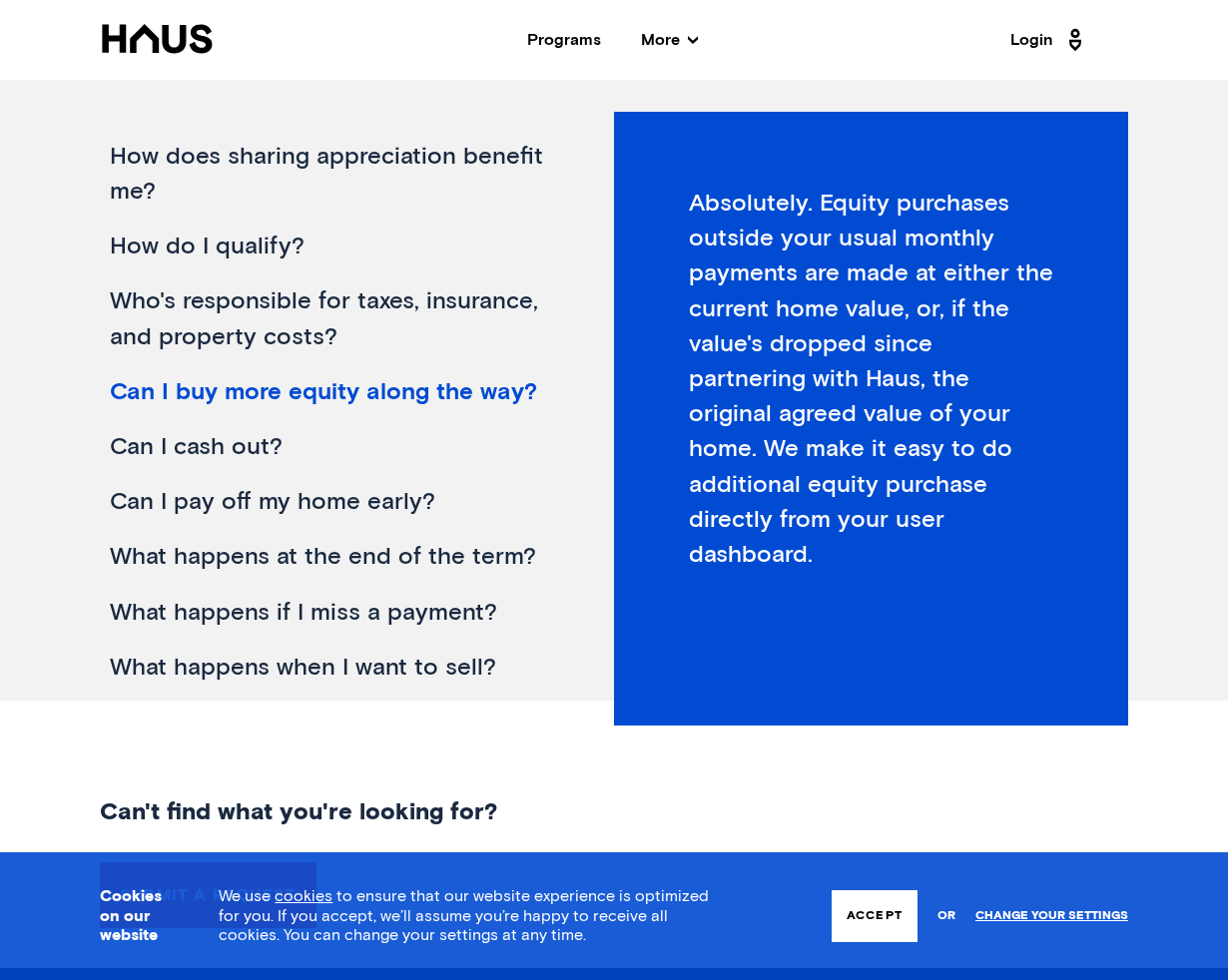 click on "Can I cash out?" at bounding box center [331, 447] 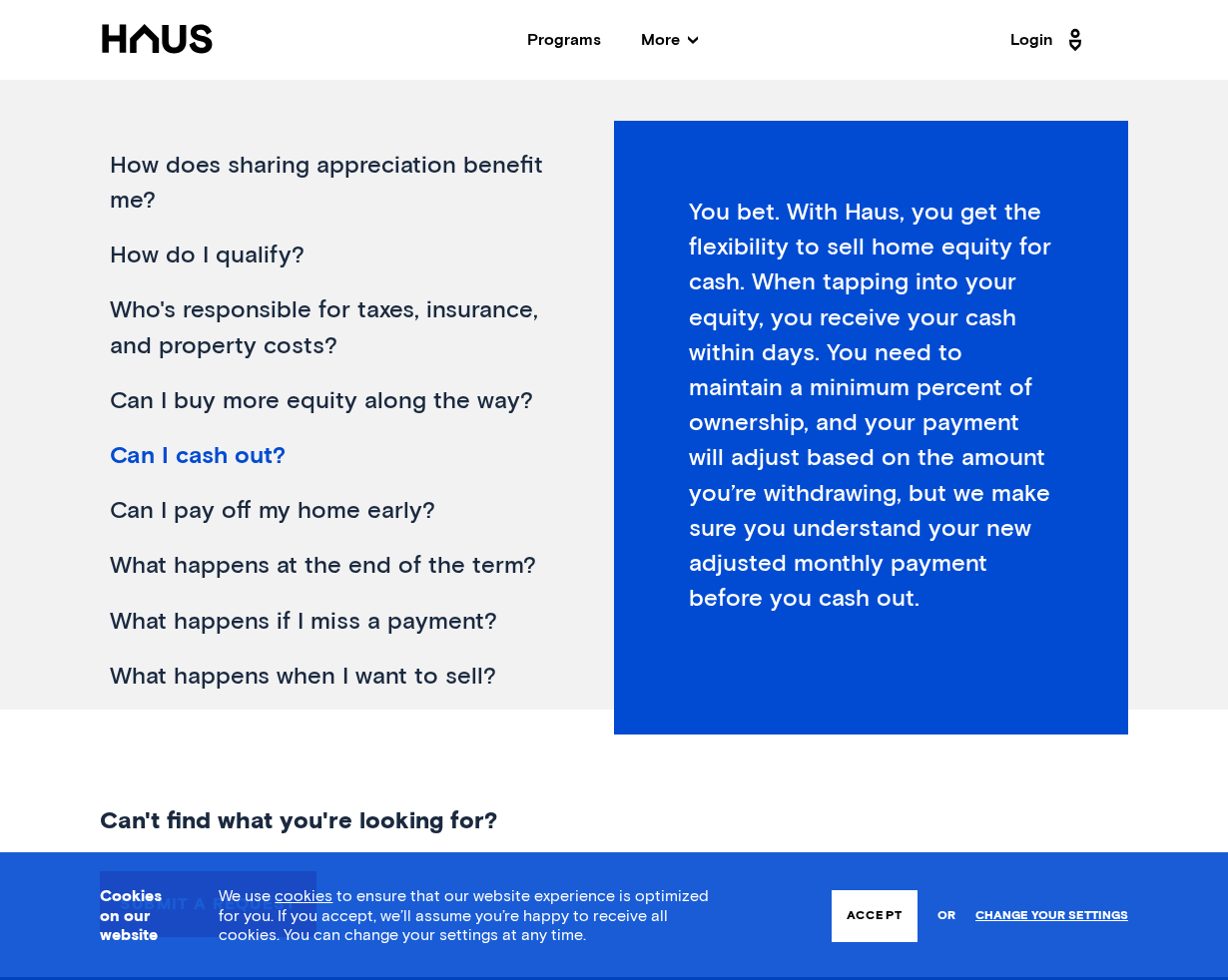 scroll, scrollTop: 331, scrollLeft: 0, axis: vertical 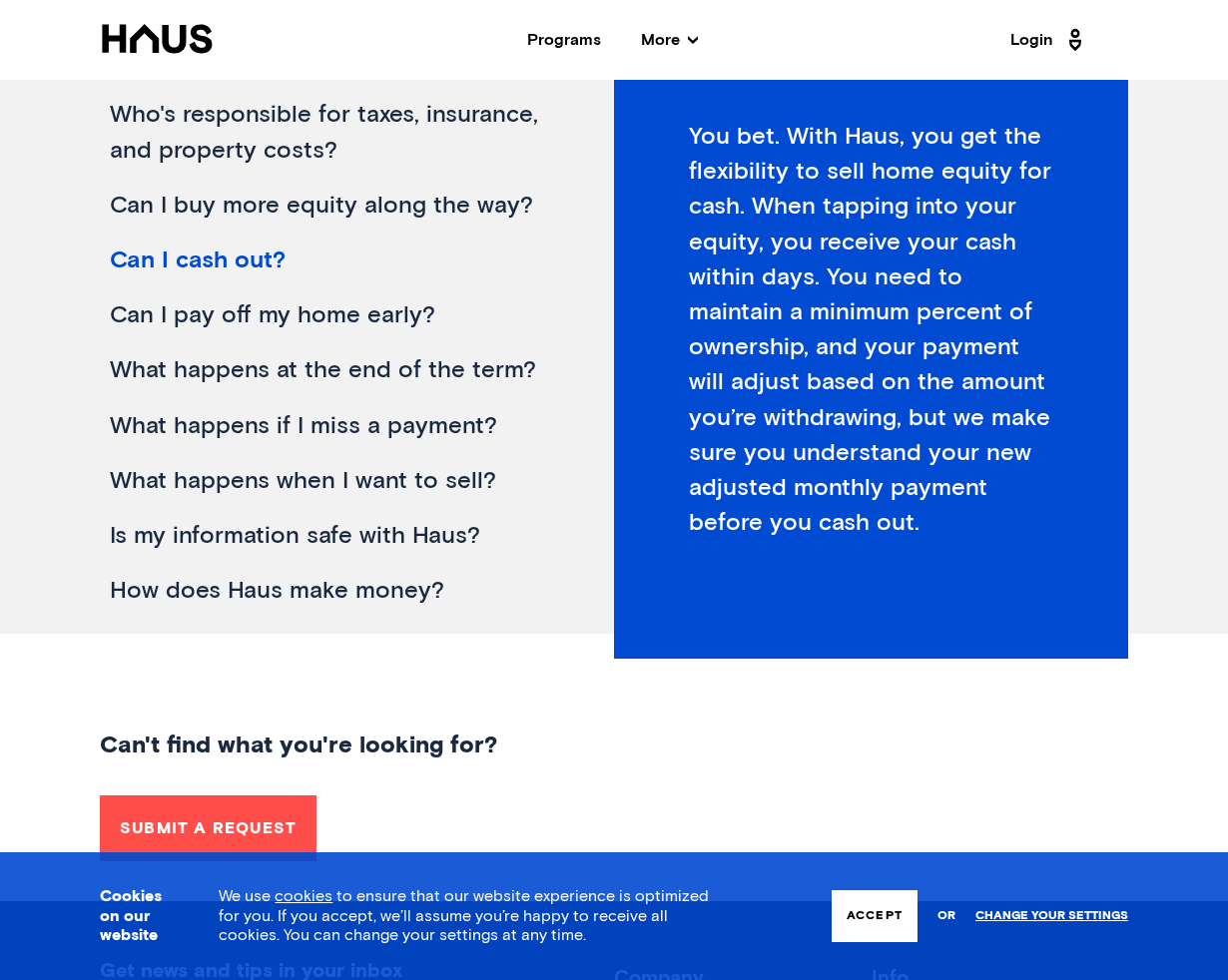 click on "Can I pay off my home early?" at bounding box center (331, 315) 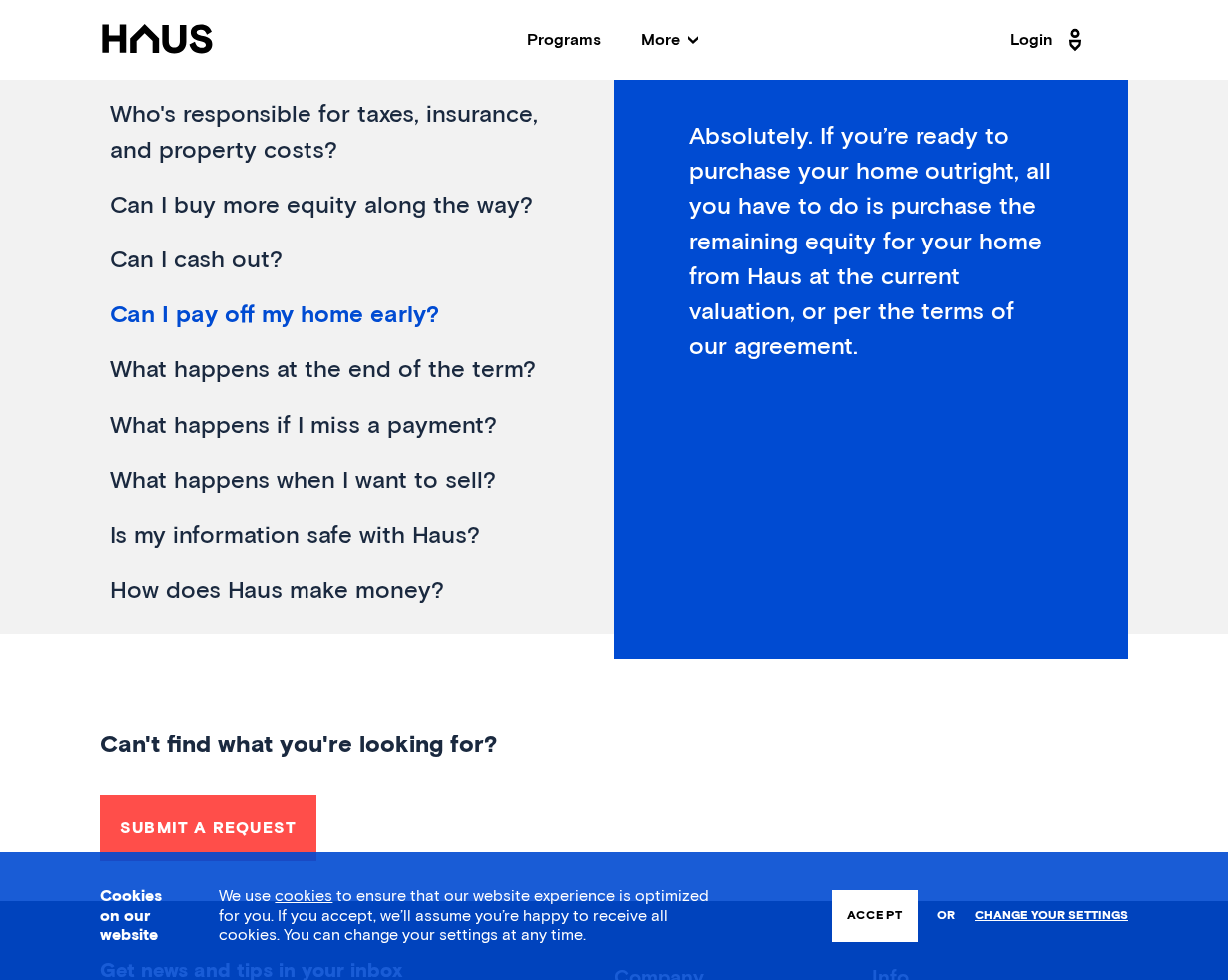 click on "What happens at the end of the term?" at bounding box center (331, 370) 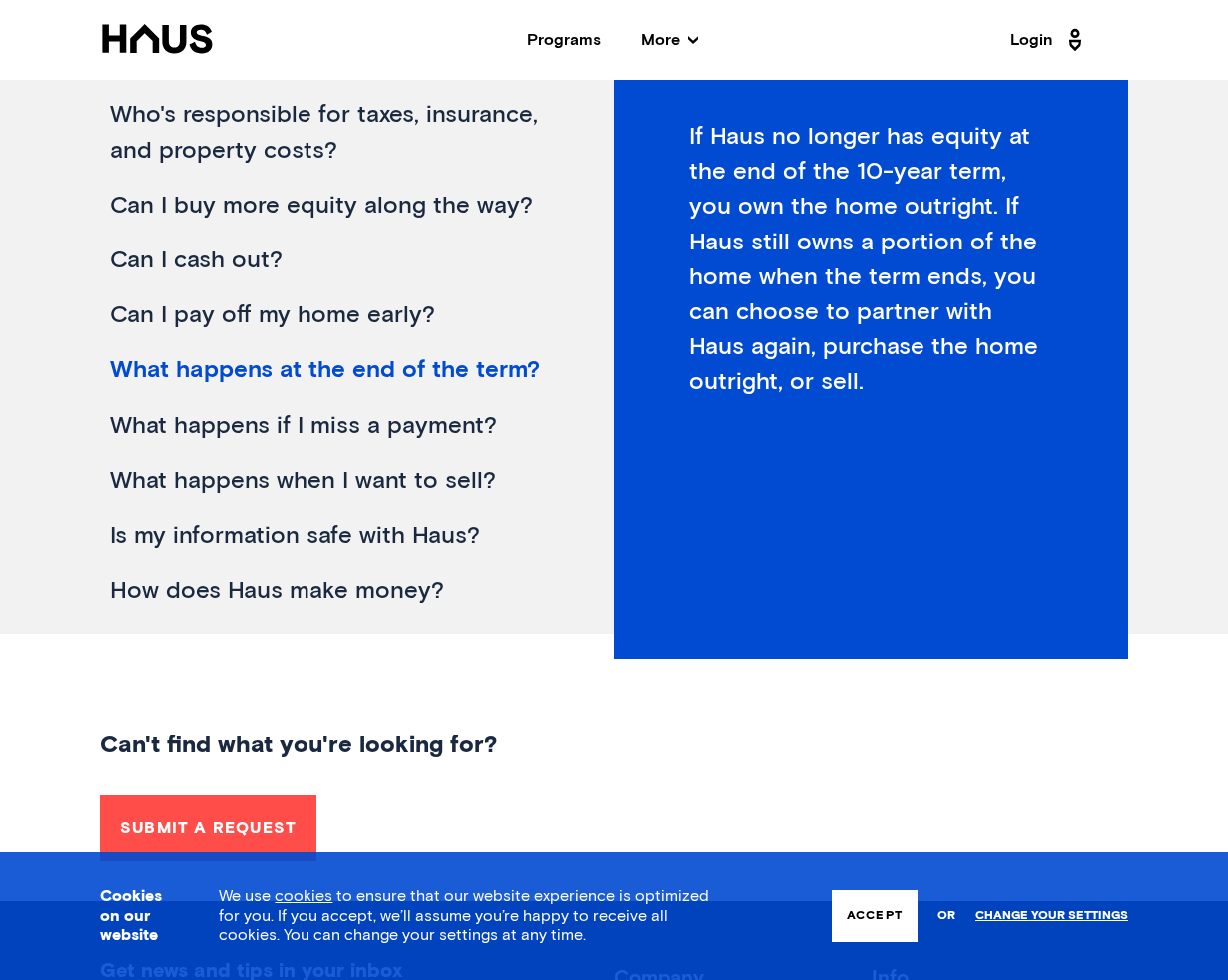 click on "What happens if I miss a payment?" at bounding box center [331, 426] 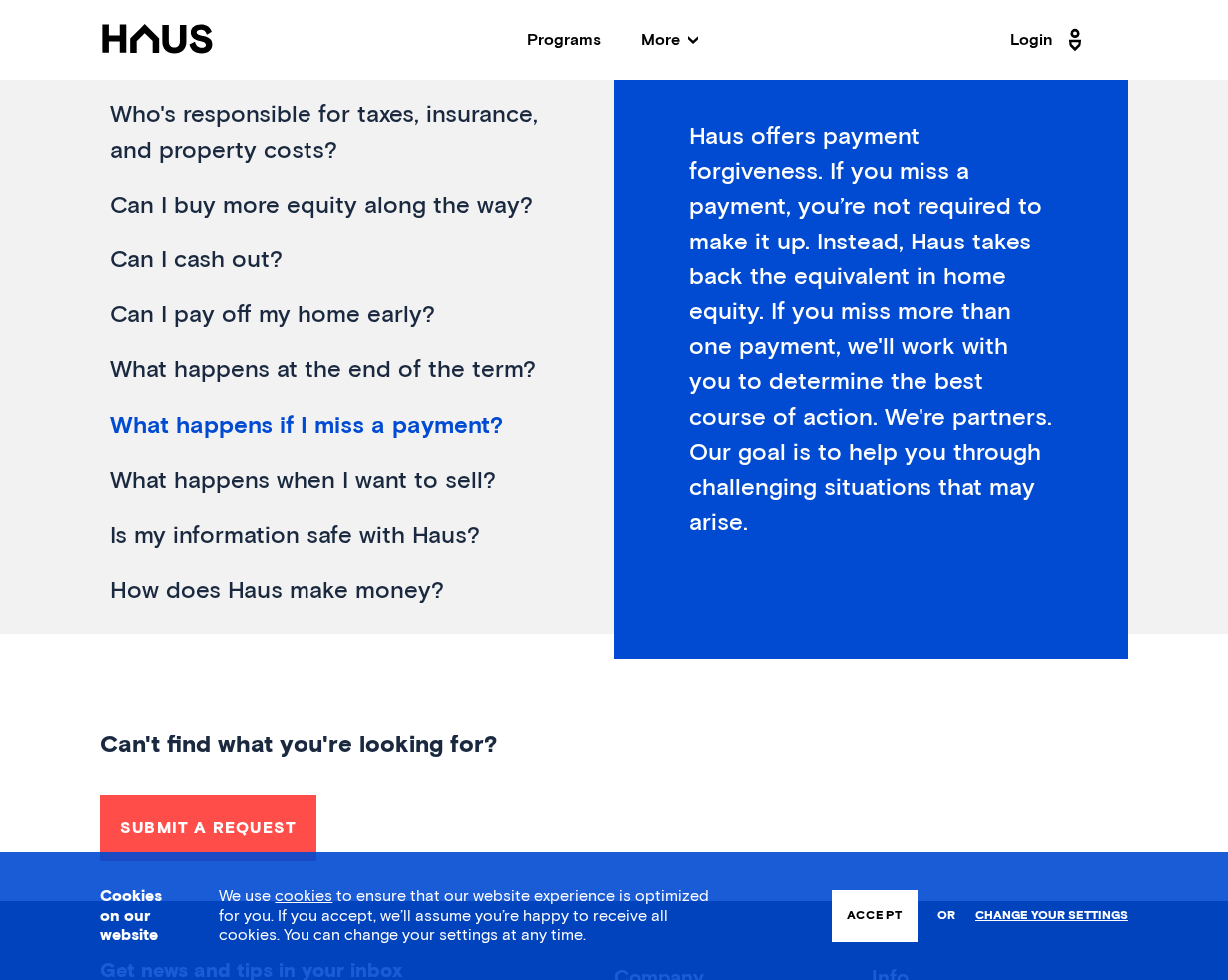 click on "What happens when I want to sell?" at bounding box center [331, 481] 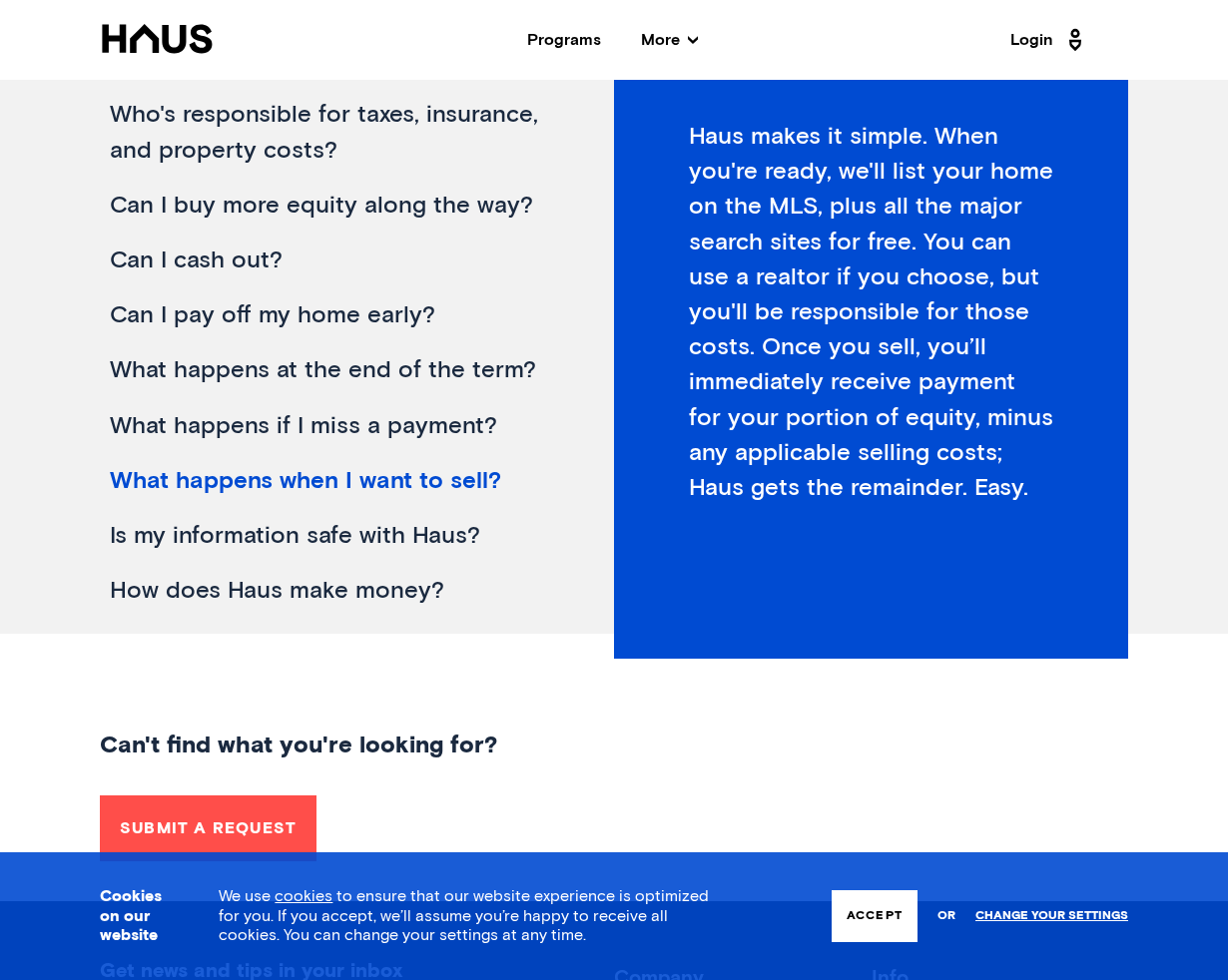 click on "Is my information safe with Haus?" at bounding box center (331, 536) 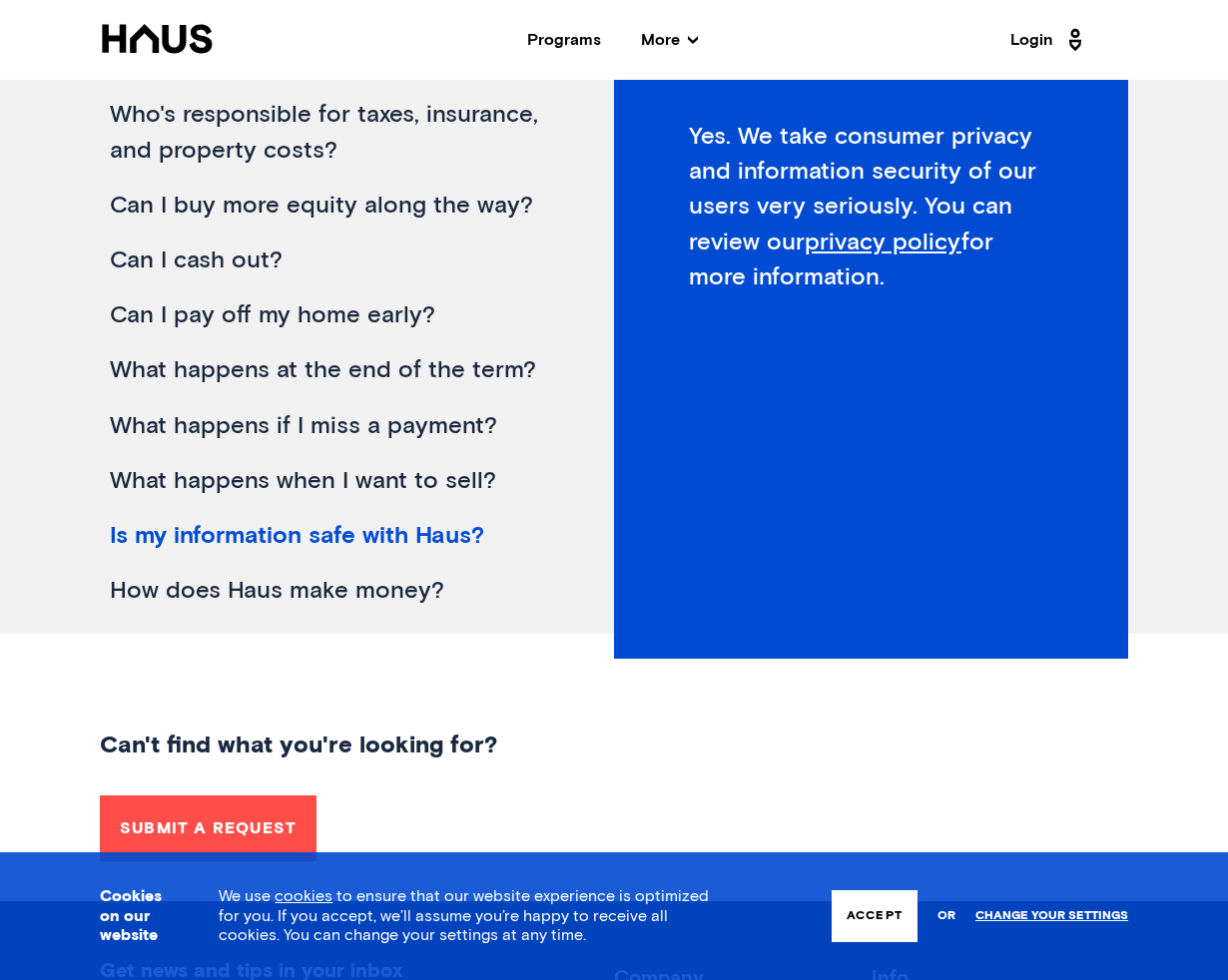 click on "How does Haus make money?" at bounding box center (331, 591) 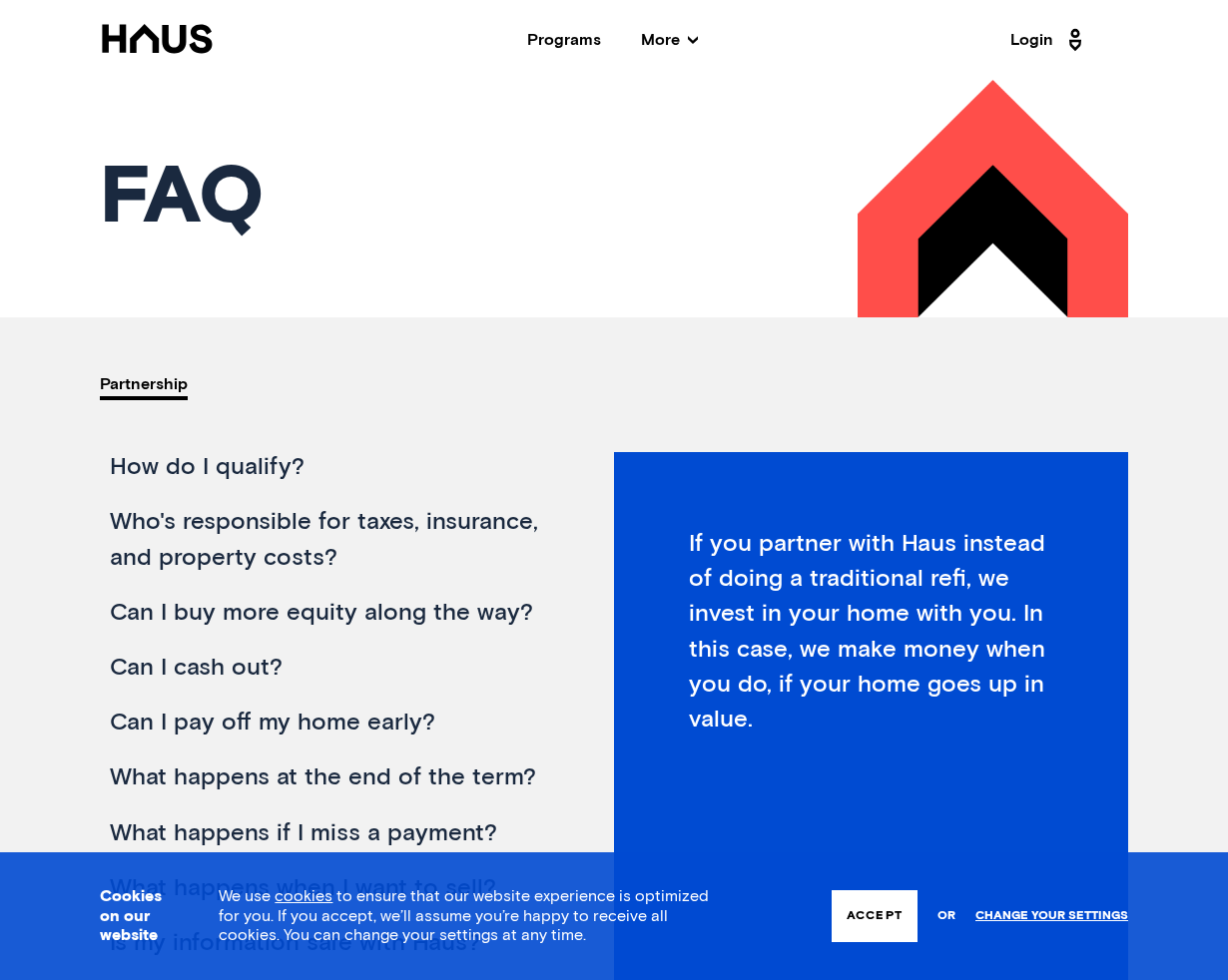 scroll, scrollTop: 0, scrollLeft: 0, axis: both 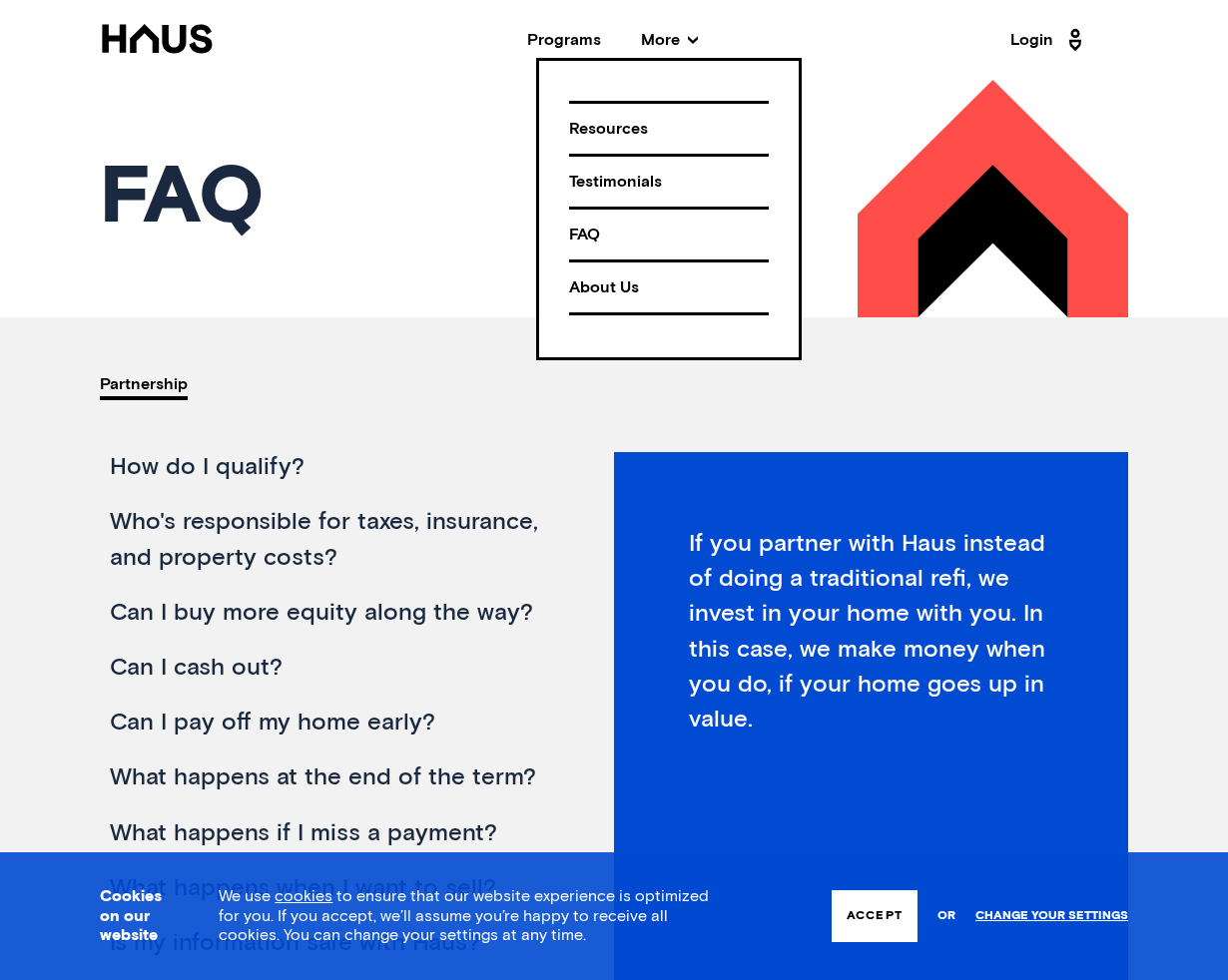 click on "Testimonials" at bounding box center (669, 182) 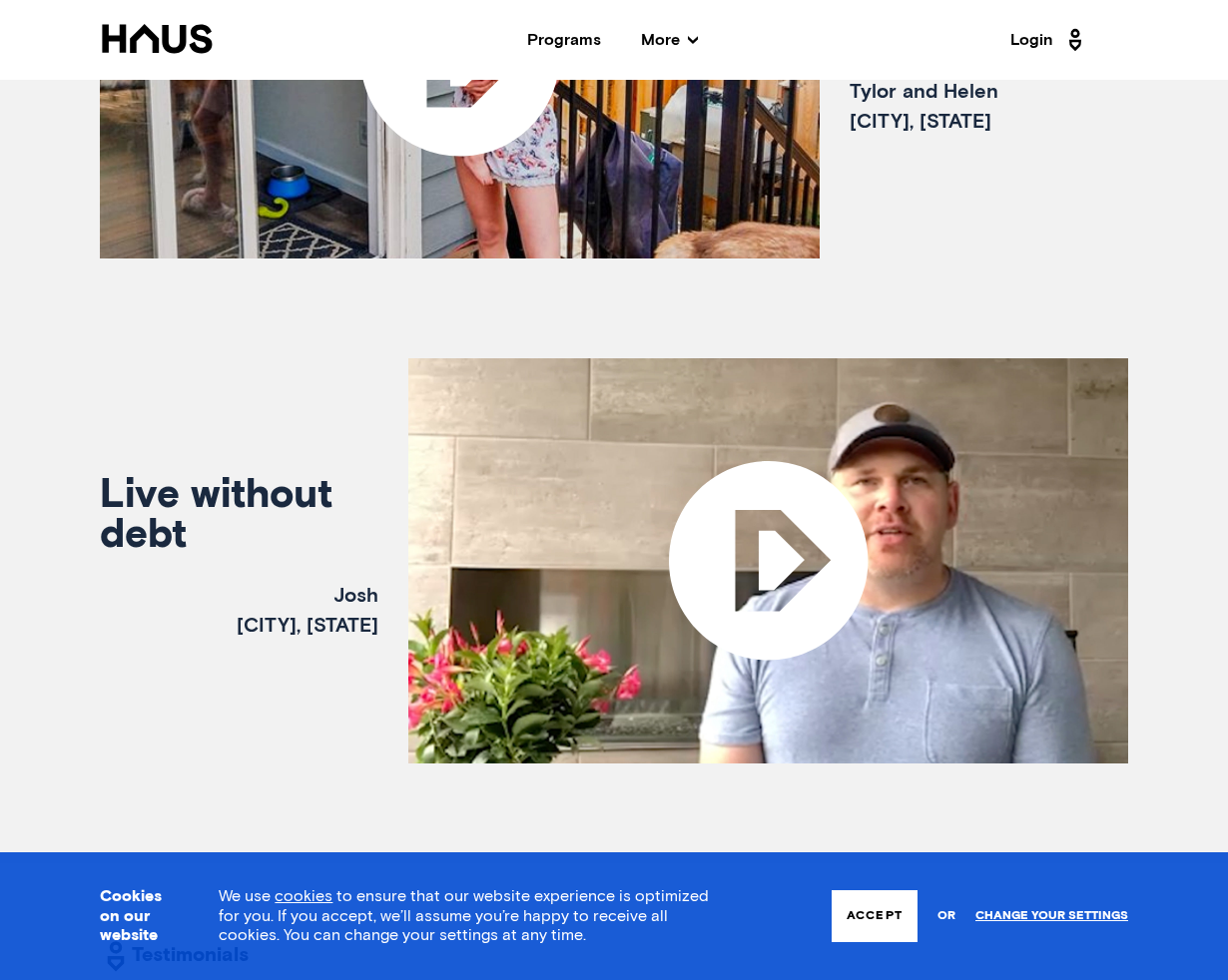 scroll, scrollTop: 1069, scrollLeft: 0, axis: vertical 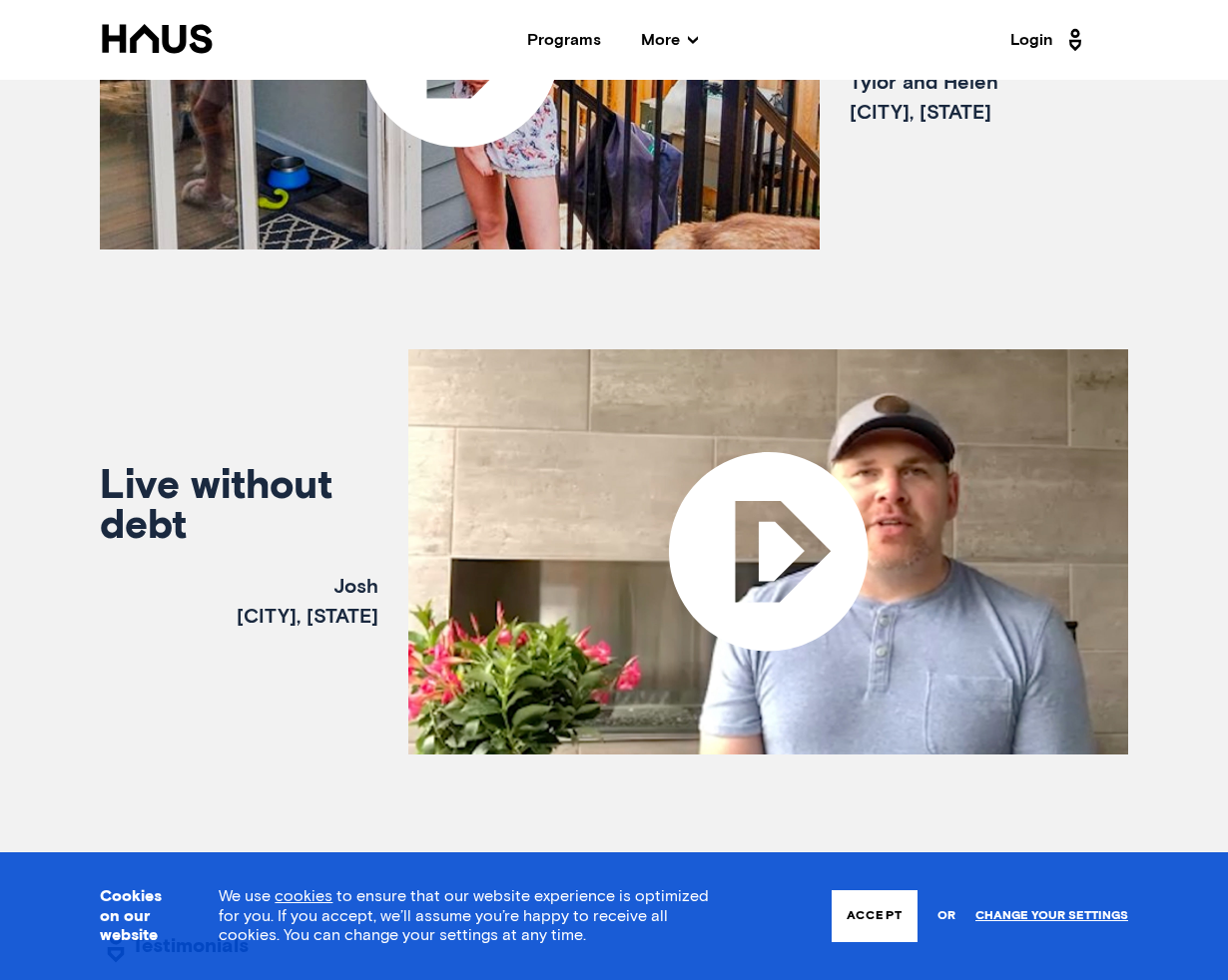click 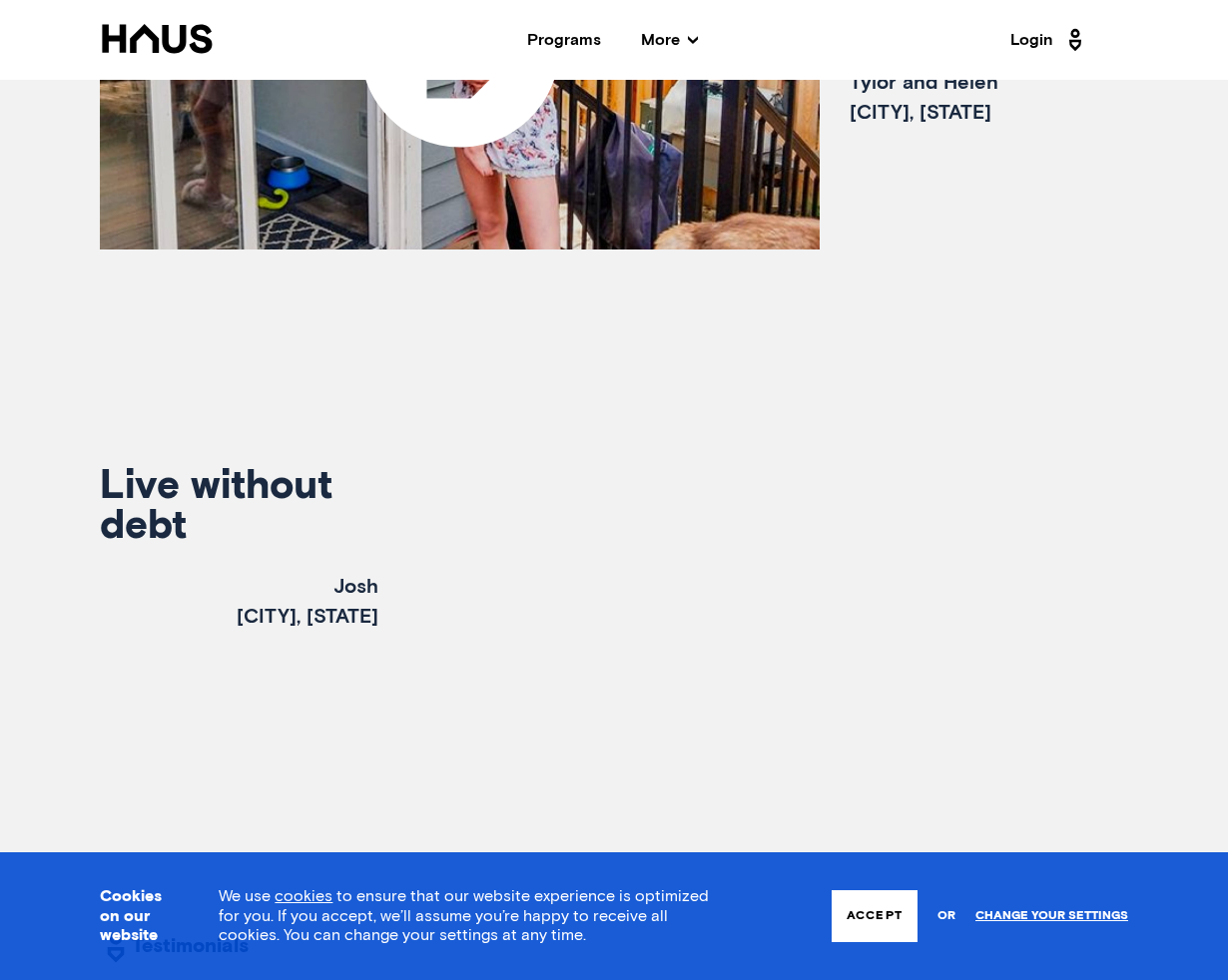 click on "Accept" at bounding box center [875, 916] 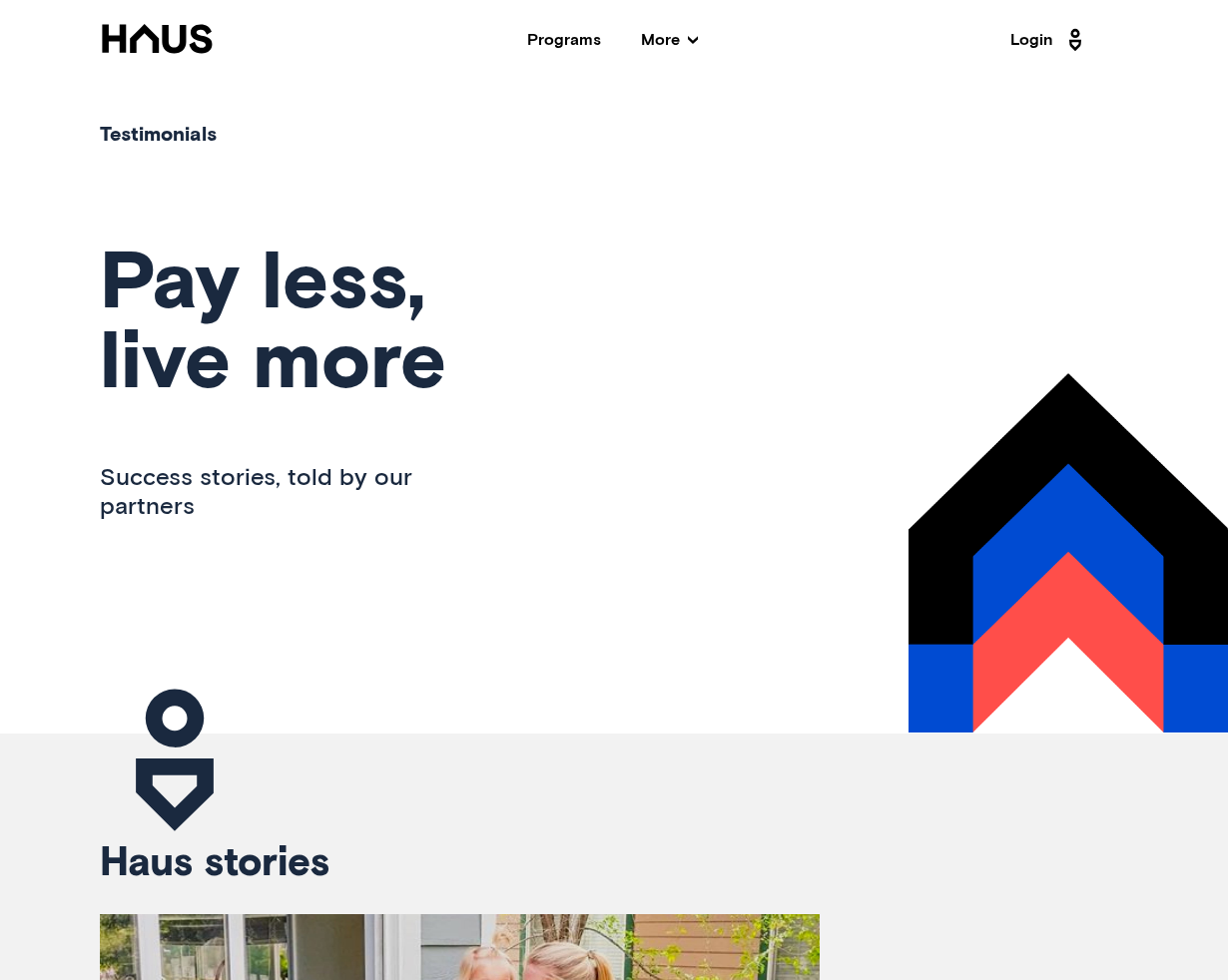 scroll, scrollTop: 0, scrollLeft: 0, axis: both 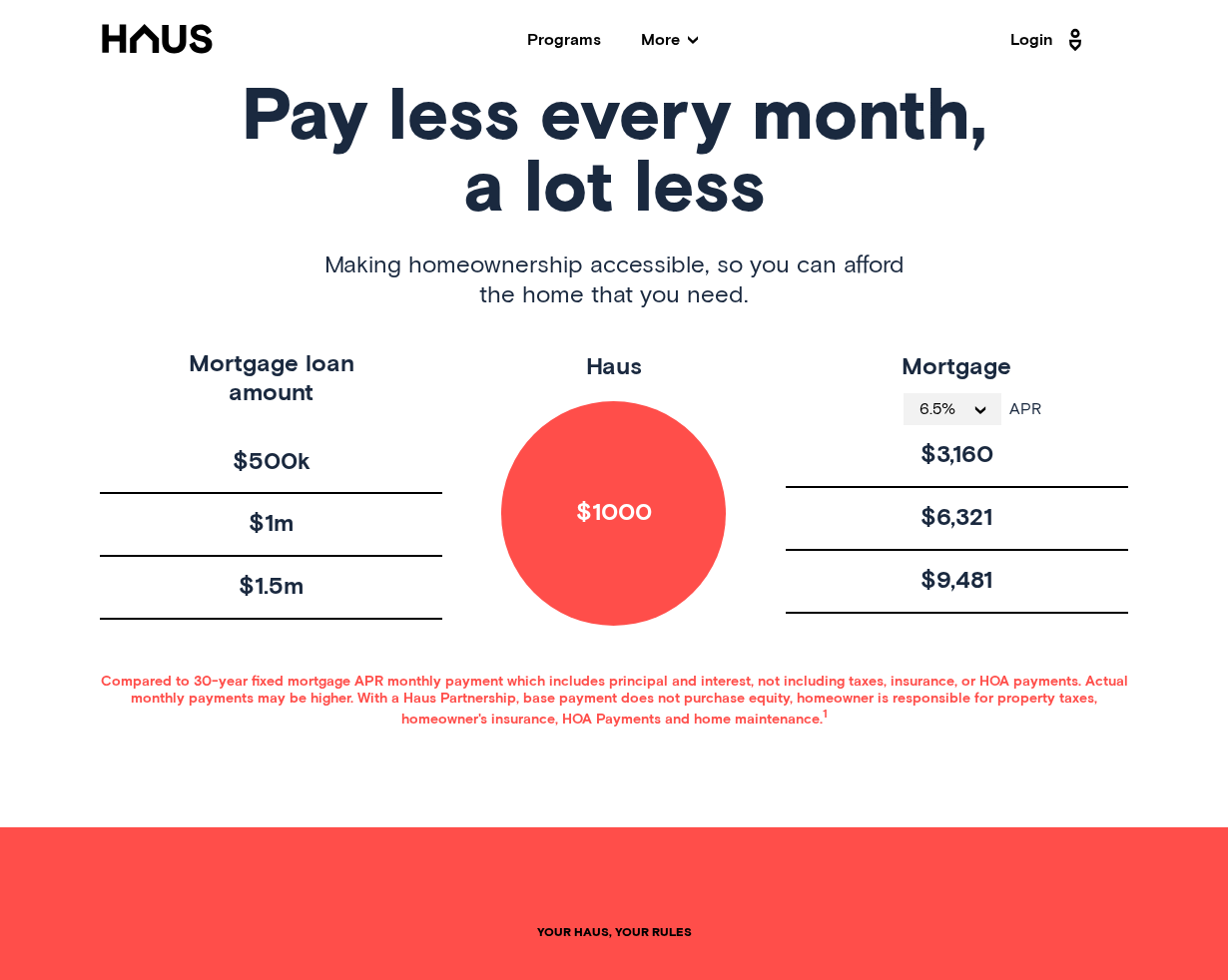 click on "6.5%" at bounding box center [945, 409] 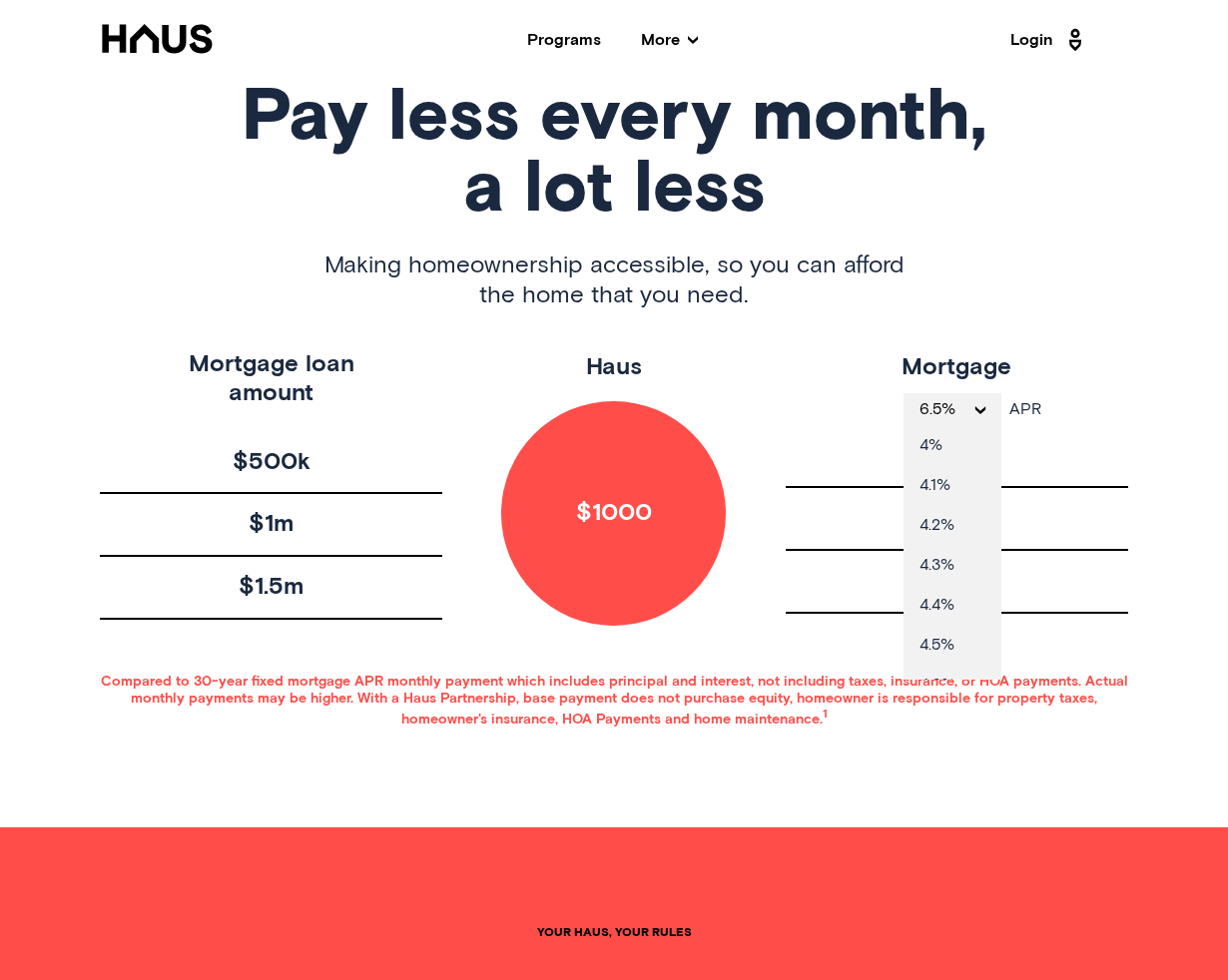 click on "$3,160" at bounding box center (956, 456) 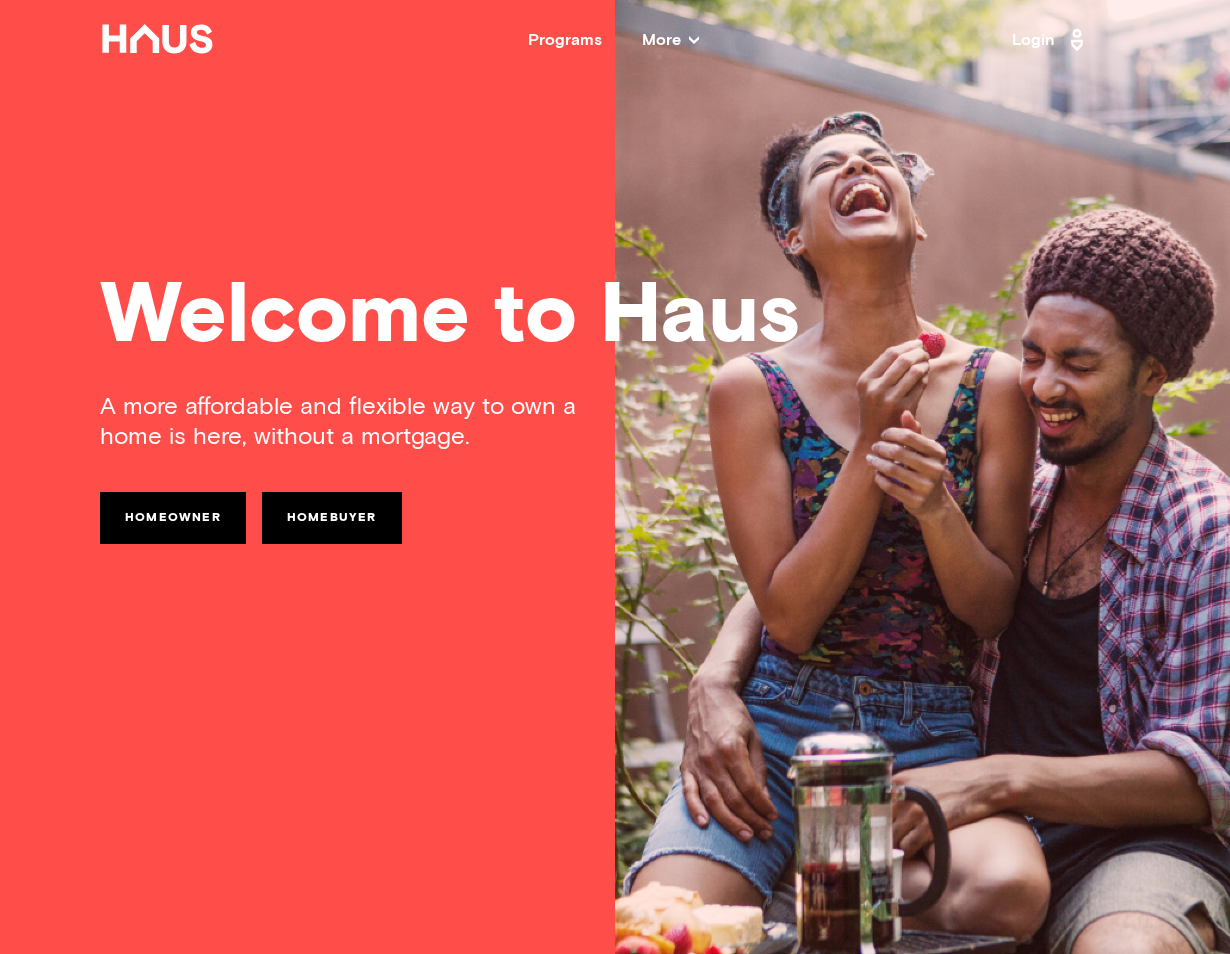 scroll, scrollTop: 0, scrollLeft: 0, axis: both 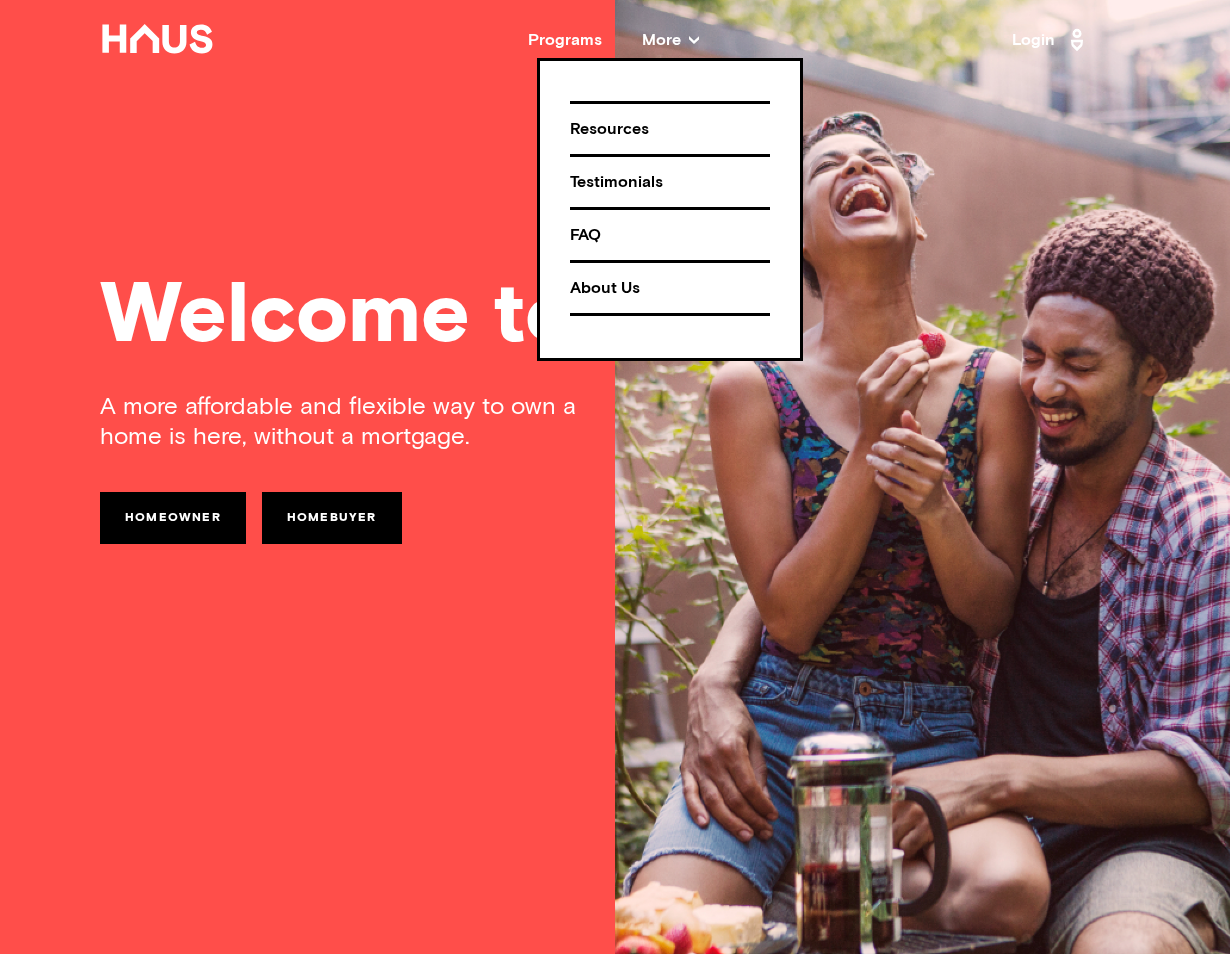 click on "Programs" at bounding box center [565, 40] 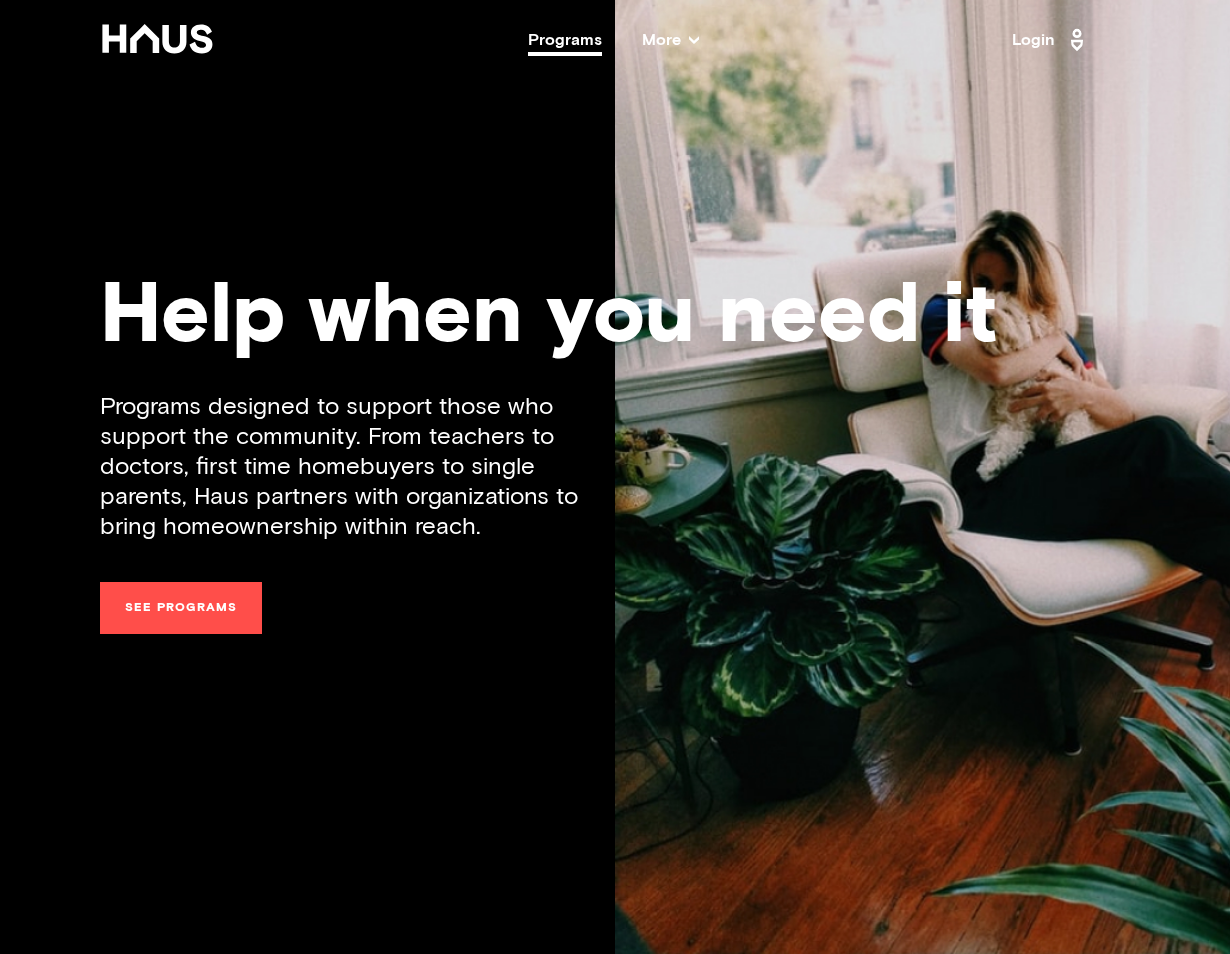 click on "Programs" at bounding box center [565, 40] 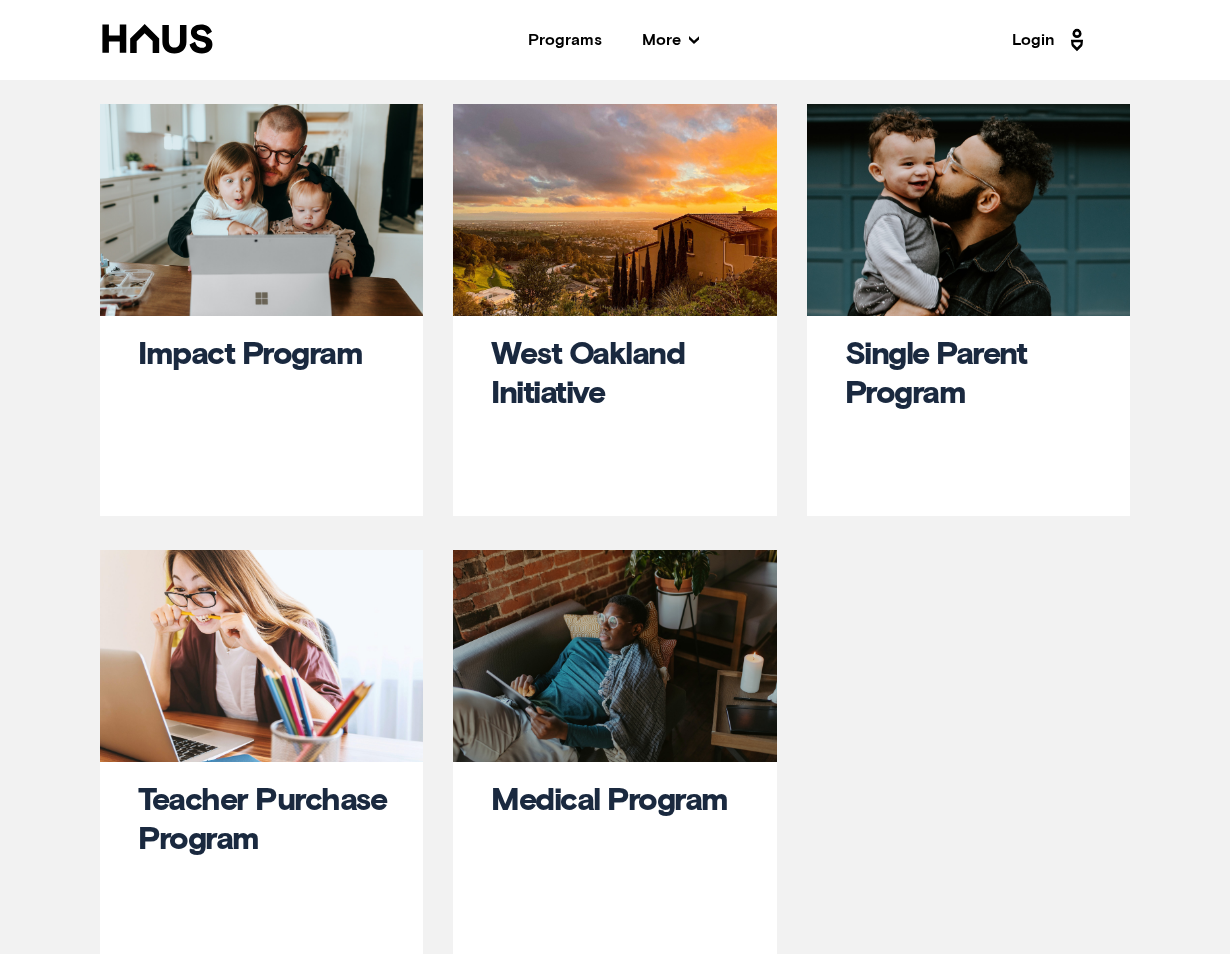 click on "Impact Program" at bounding box center [250, 355] 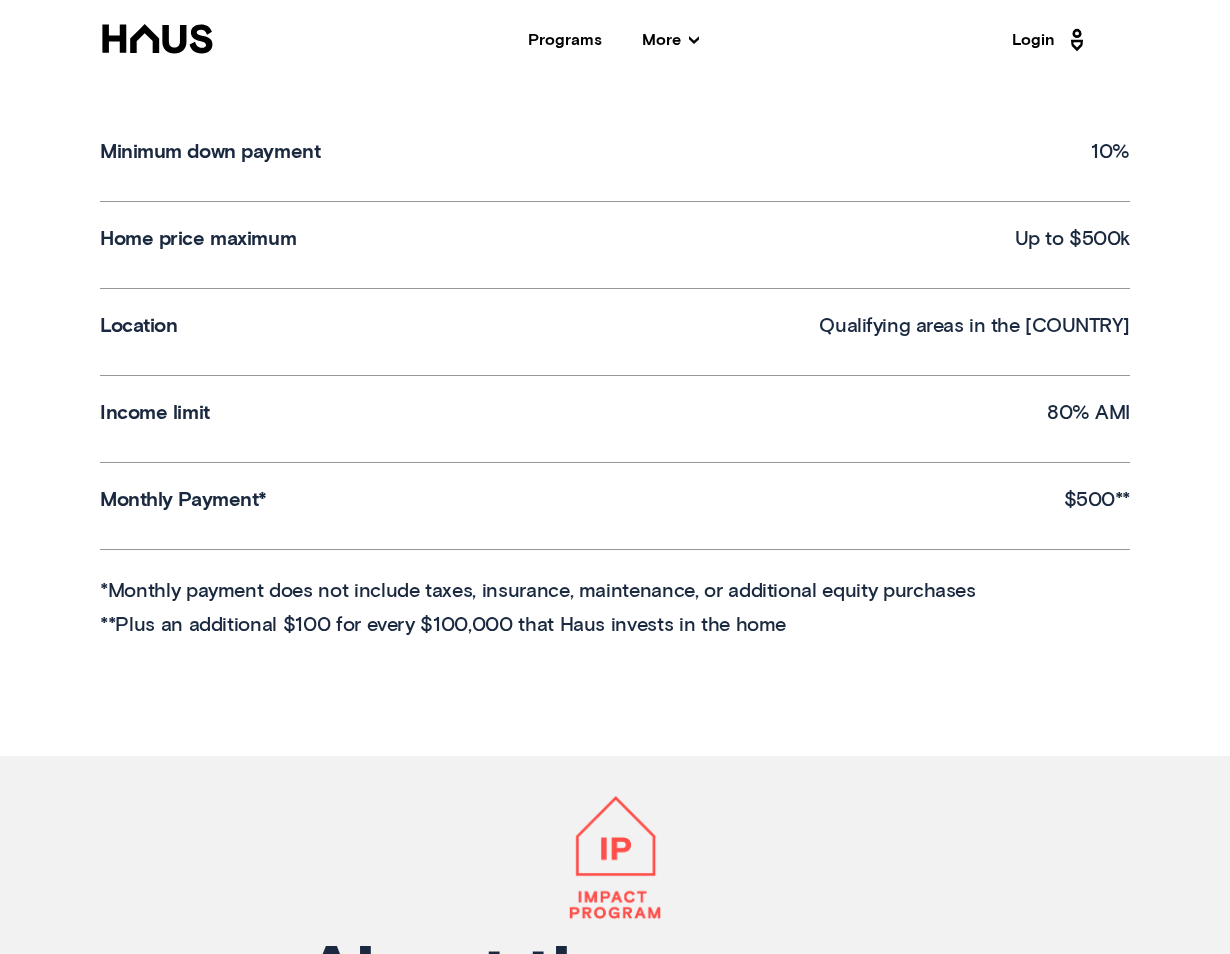 scroll, scrollTop: 1241, scrollLeft: 0, axis: vertical 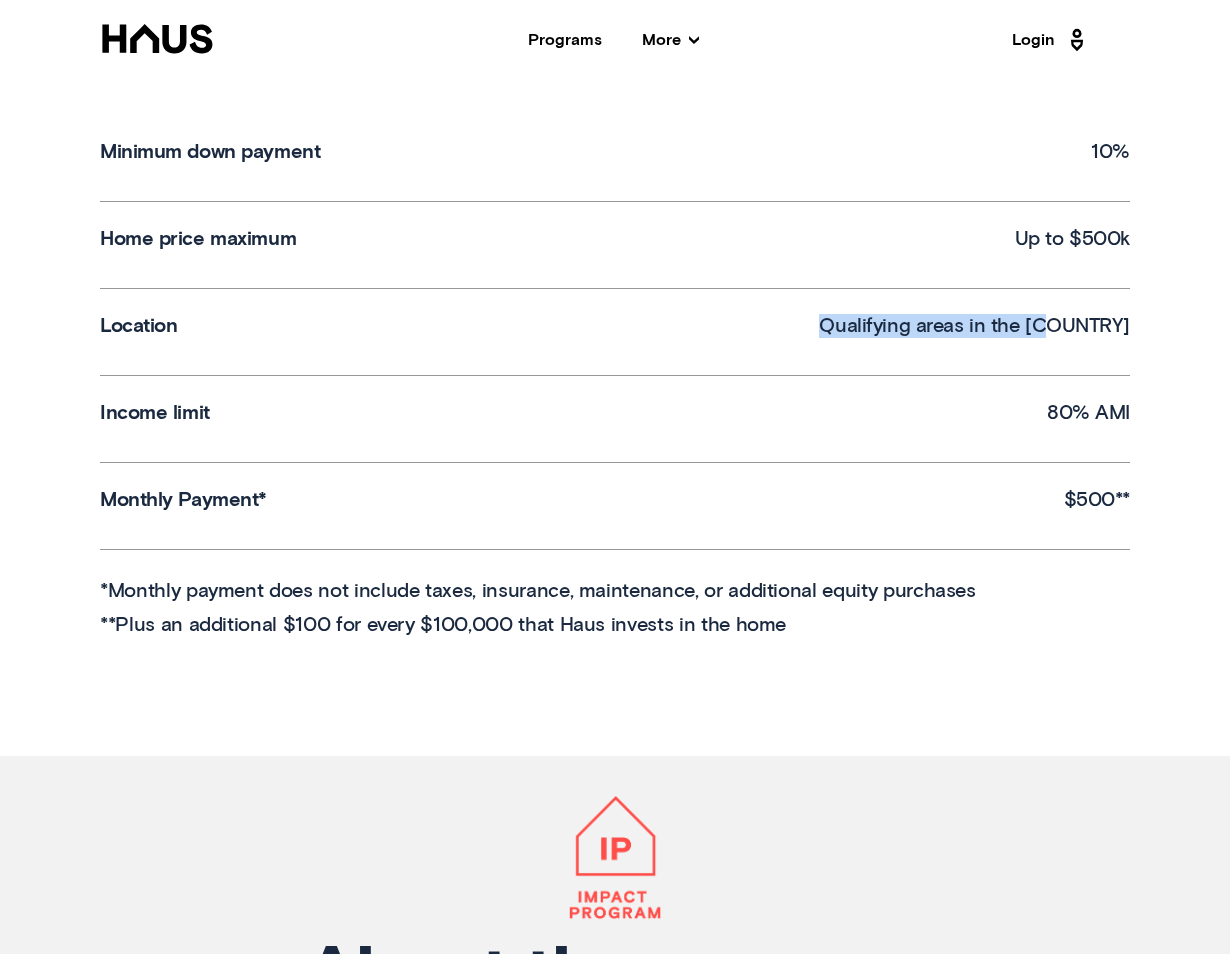drag, startPoint x: 906, startPoint y: 323, endPoint x: 1141, endPoint y: 322, distance: 235.00212 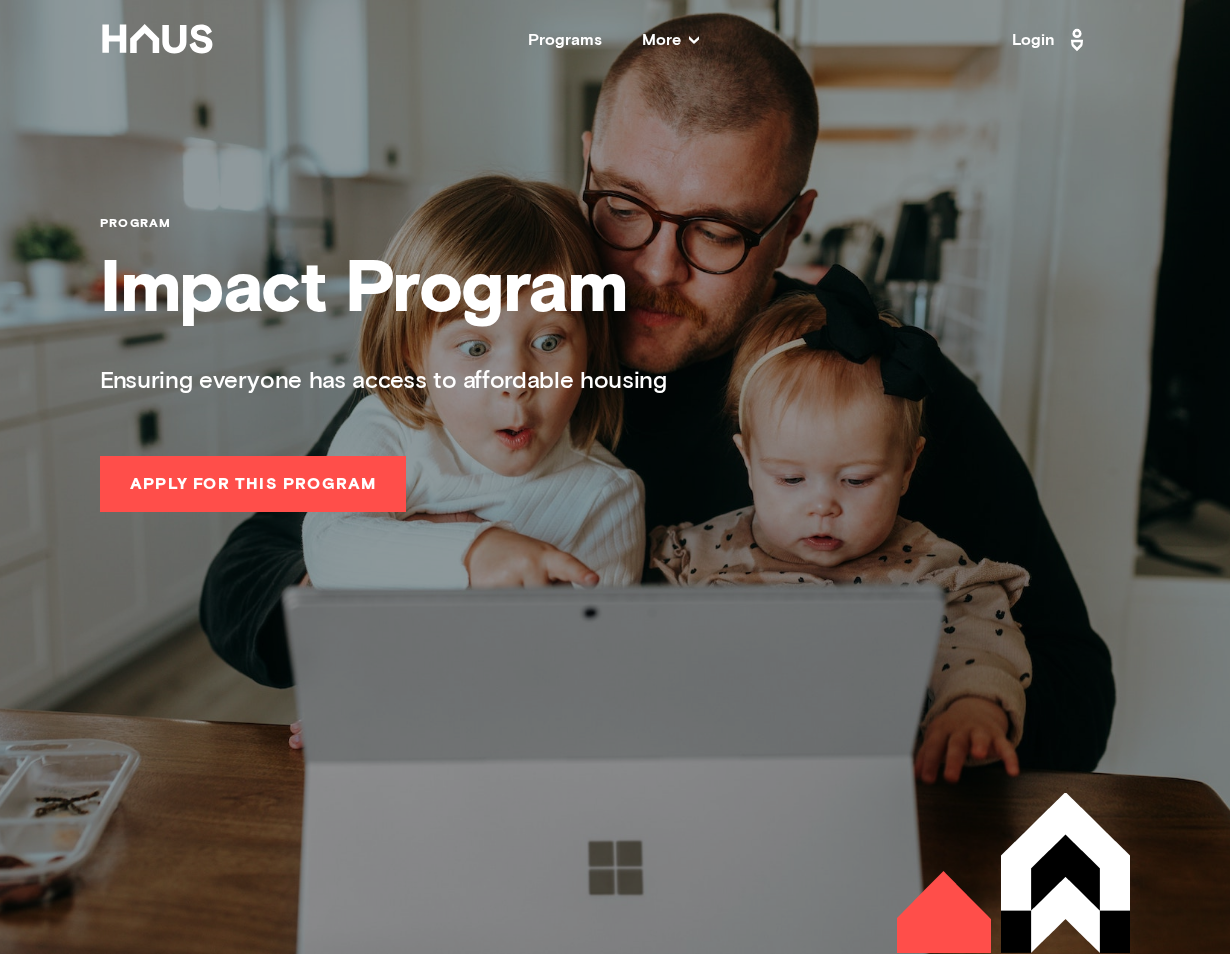 scroll, scrollTop: 0, scrollLeft: 0, axis: both 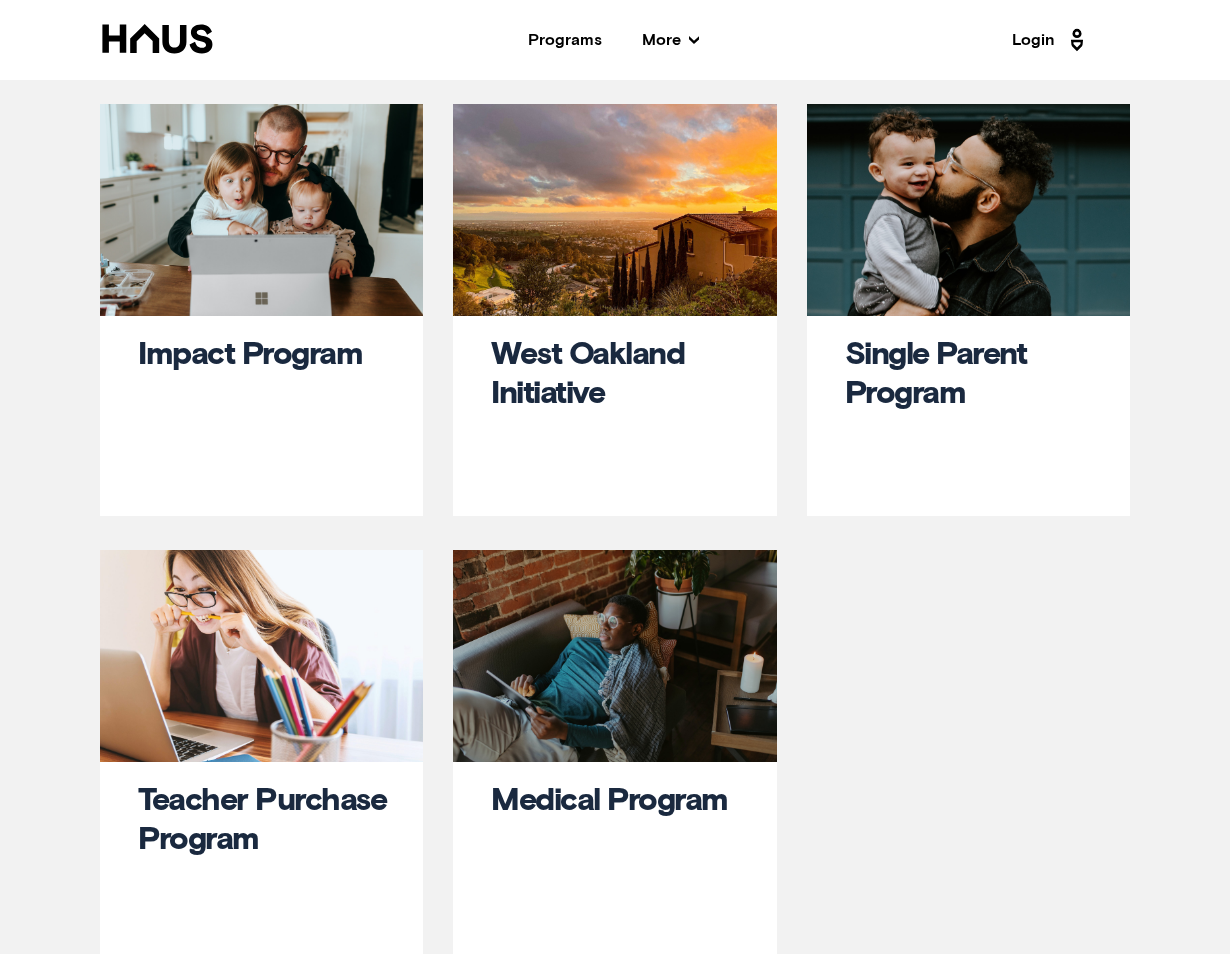 click on "Medical Program" at bounding box center (609, 801) 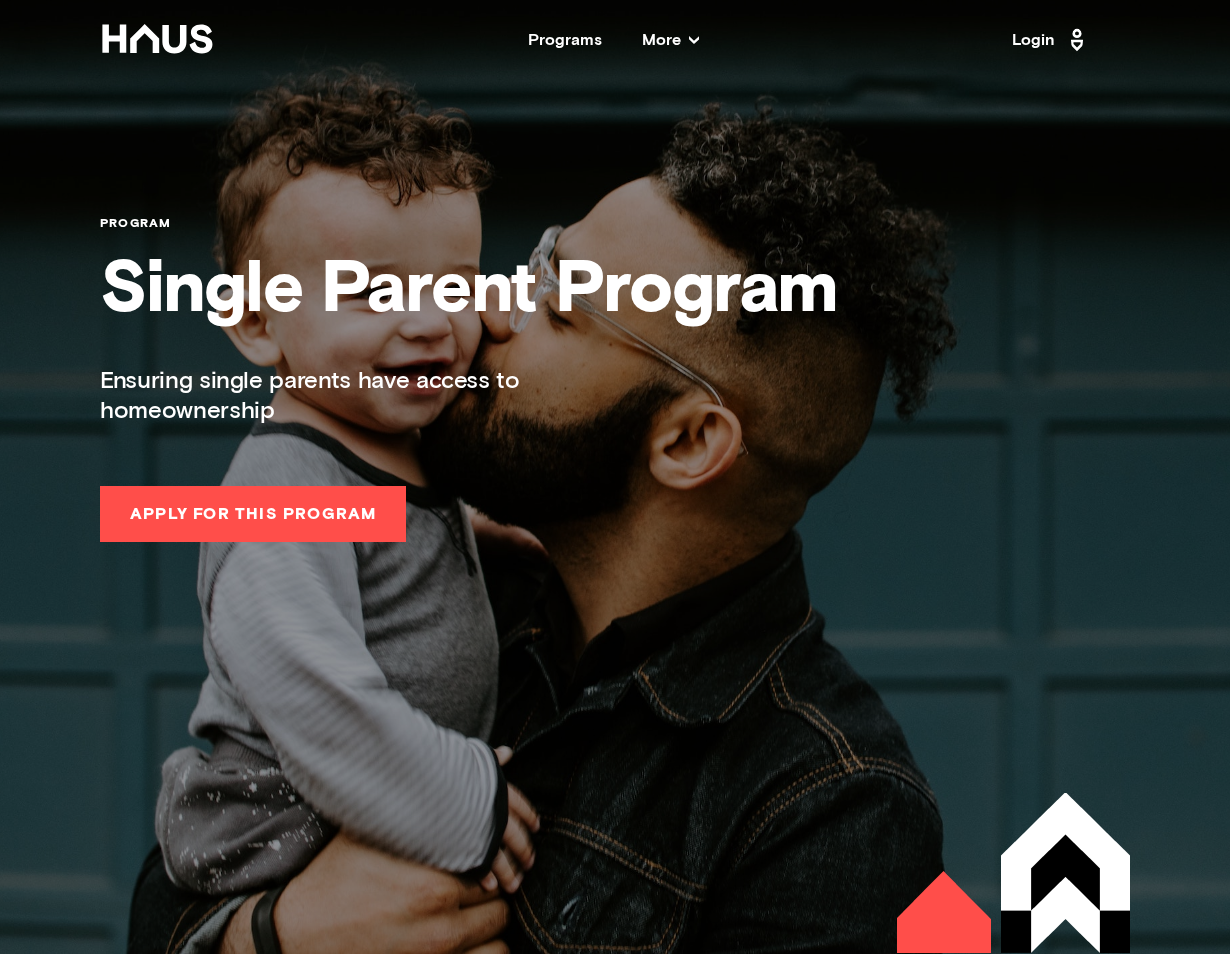 scroll, scrollTop: 0, scrollLeft: 0, axis: both 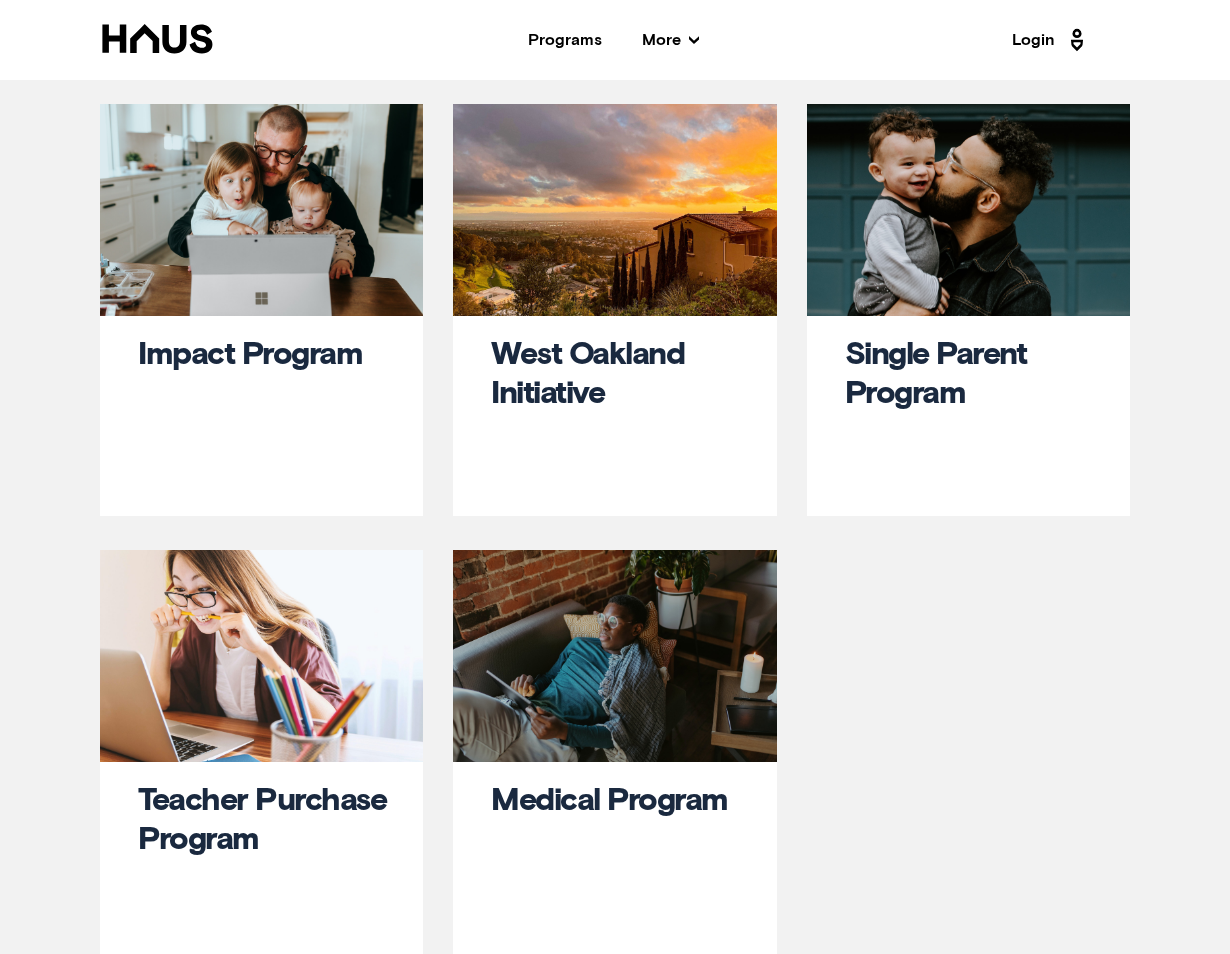 click on "West Oakland Initiative" at bounding box center (587, 374) 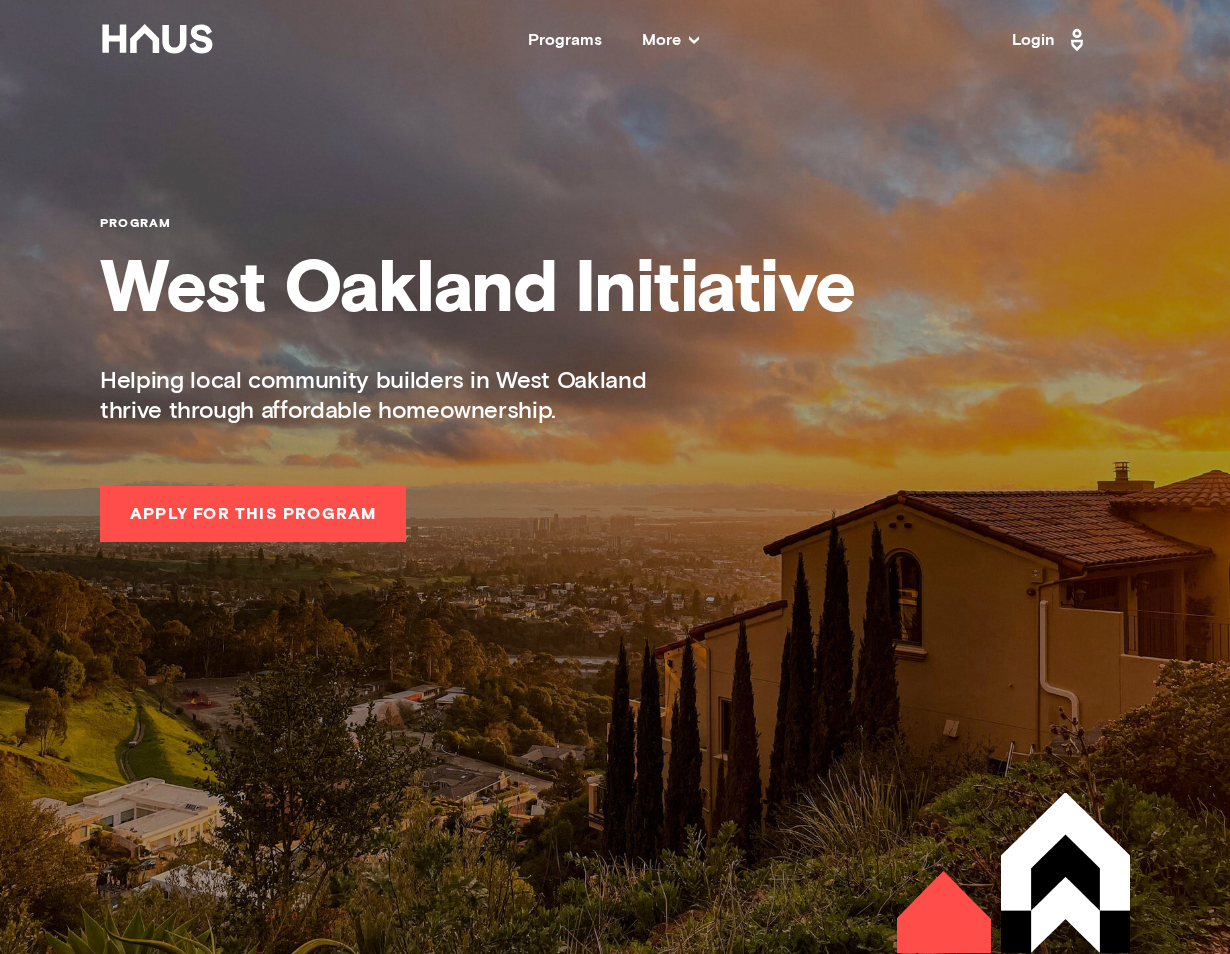 scroll, scrollTop: 0, scrollLeft: 0, axis: both 